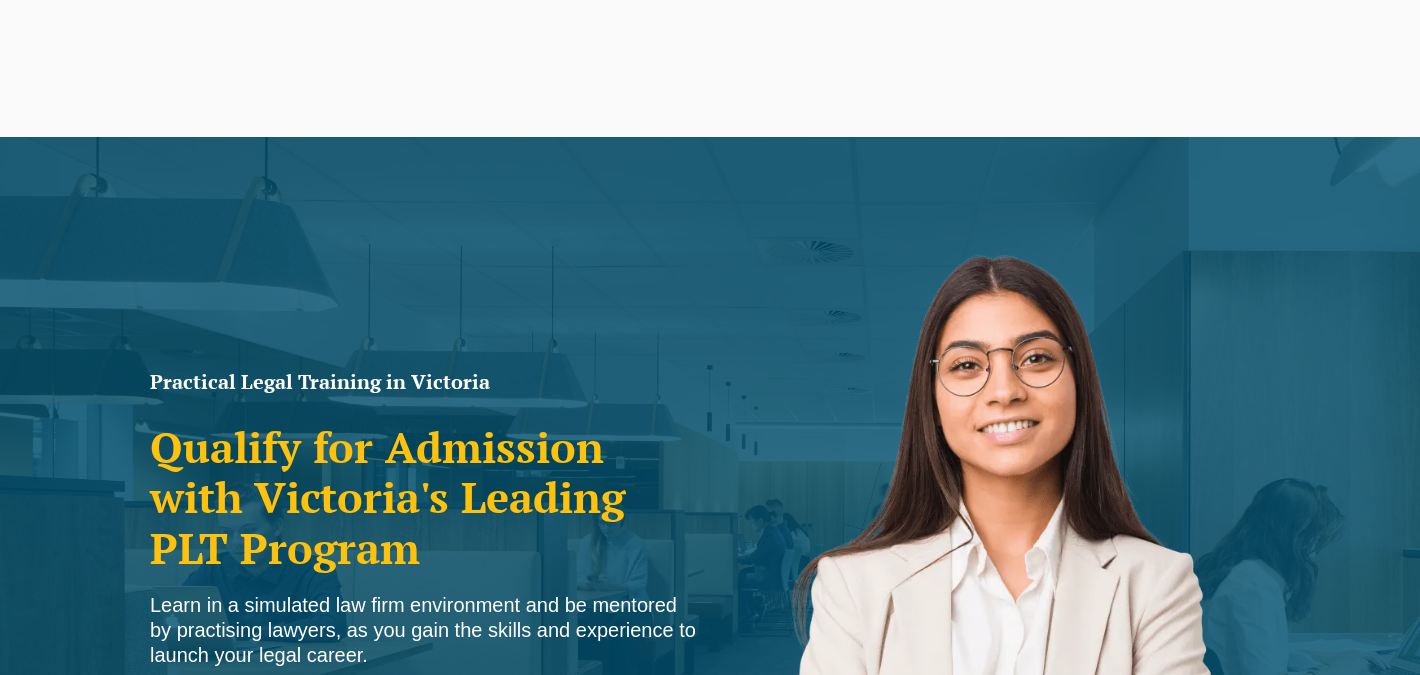 scroll, scrollTop: 1786, scrollLeft: 0, axis: vertical 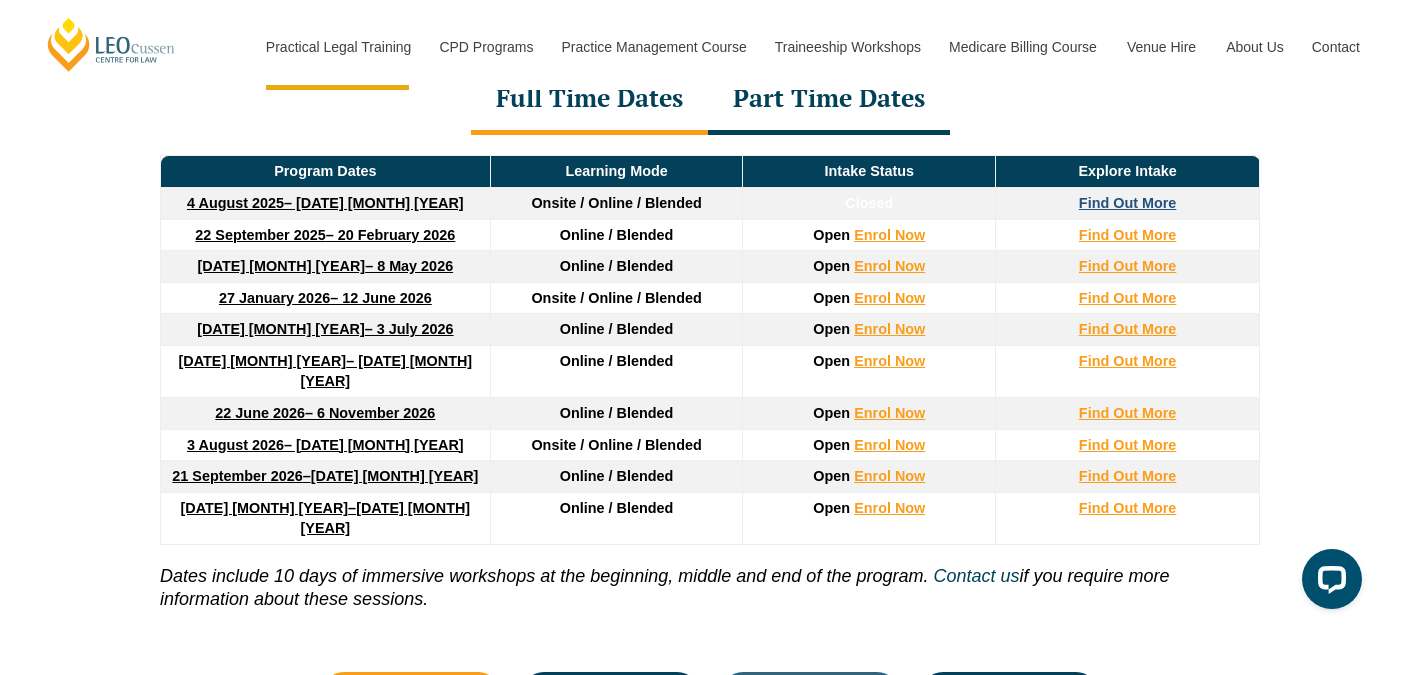 click on "Find Out More" at bounding box center [1128, 203] 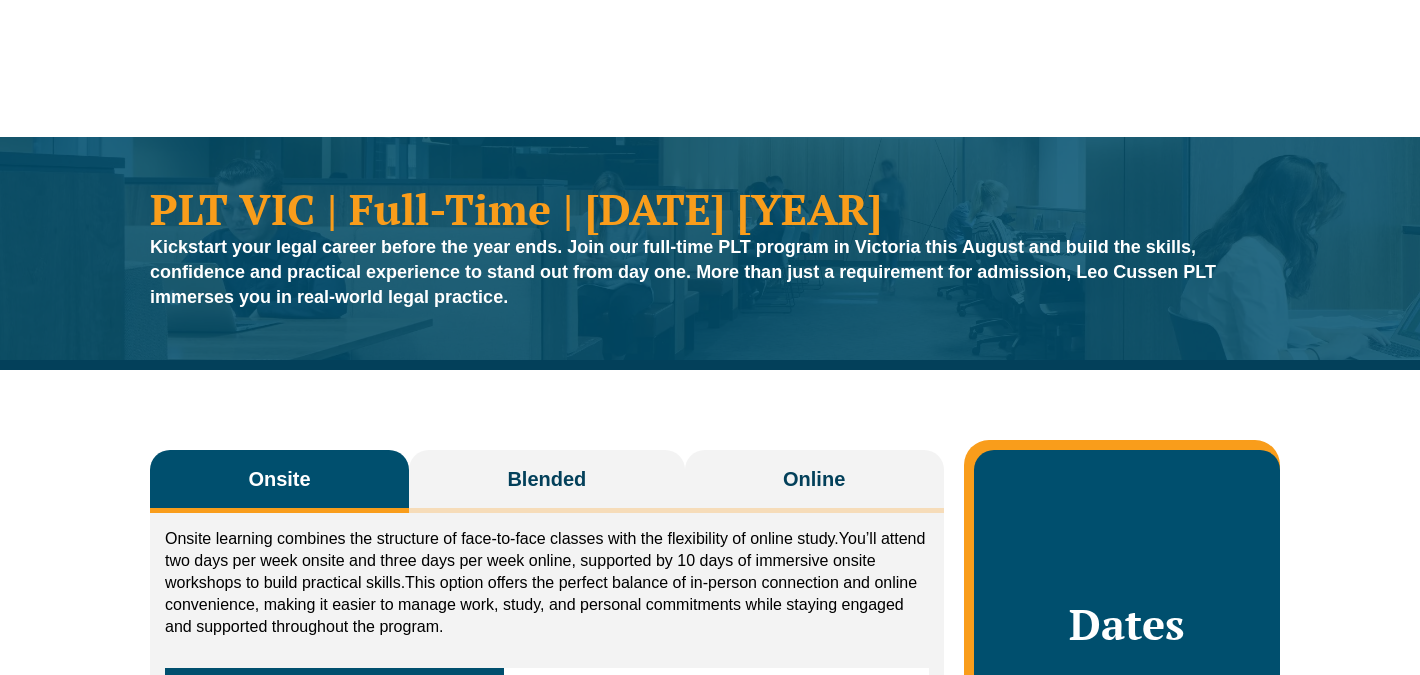 scroll, scrollTop: 419, scrollLeft: 0, axis: vertical 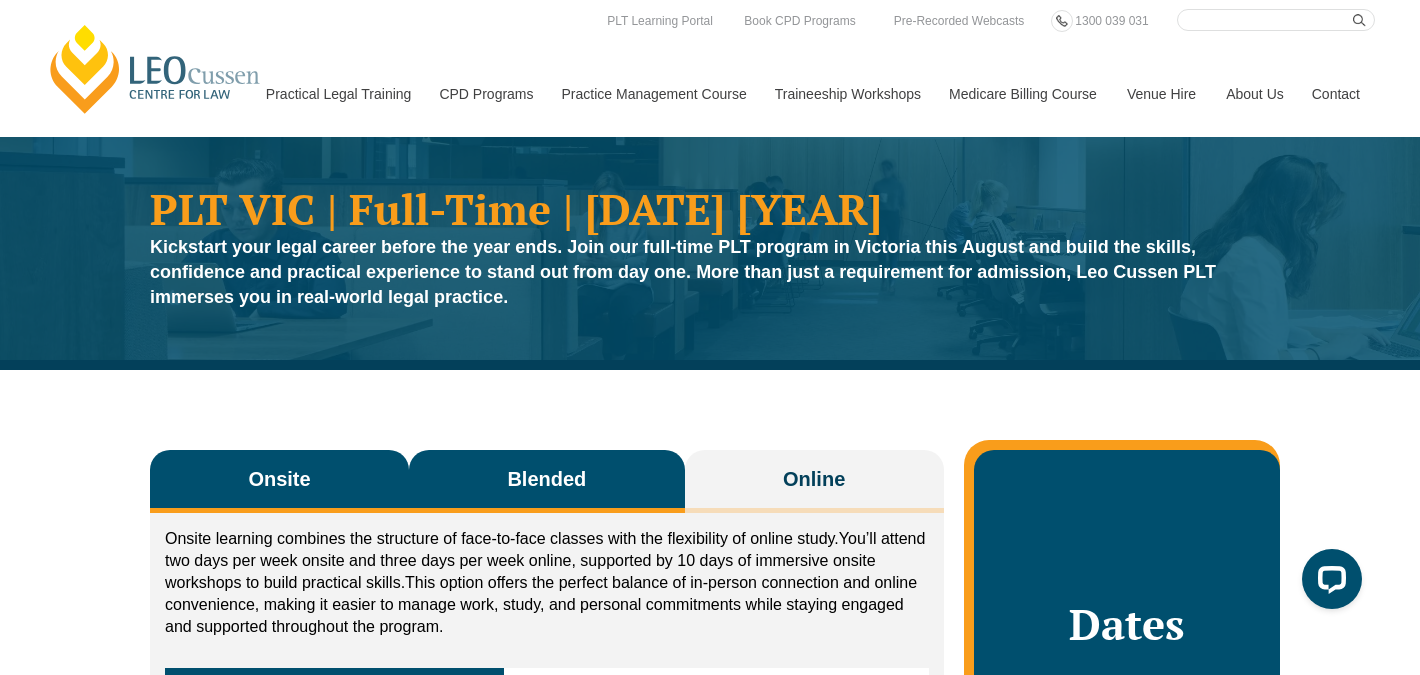 click on "Blended" at bounding box center [547, 481] 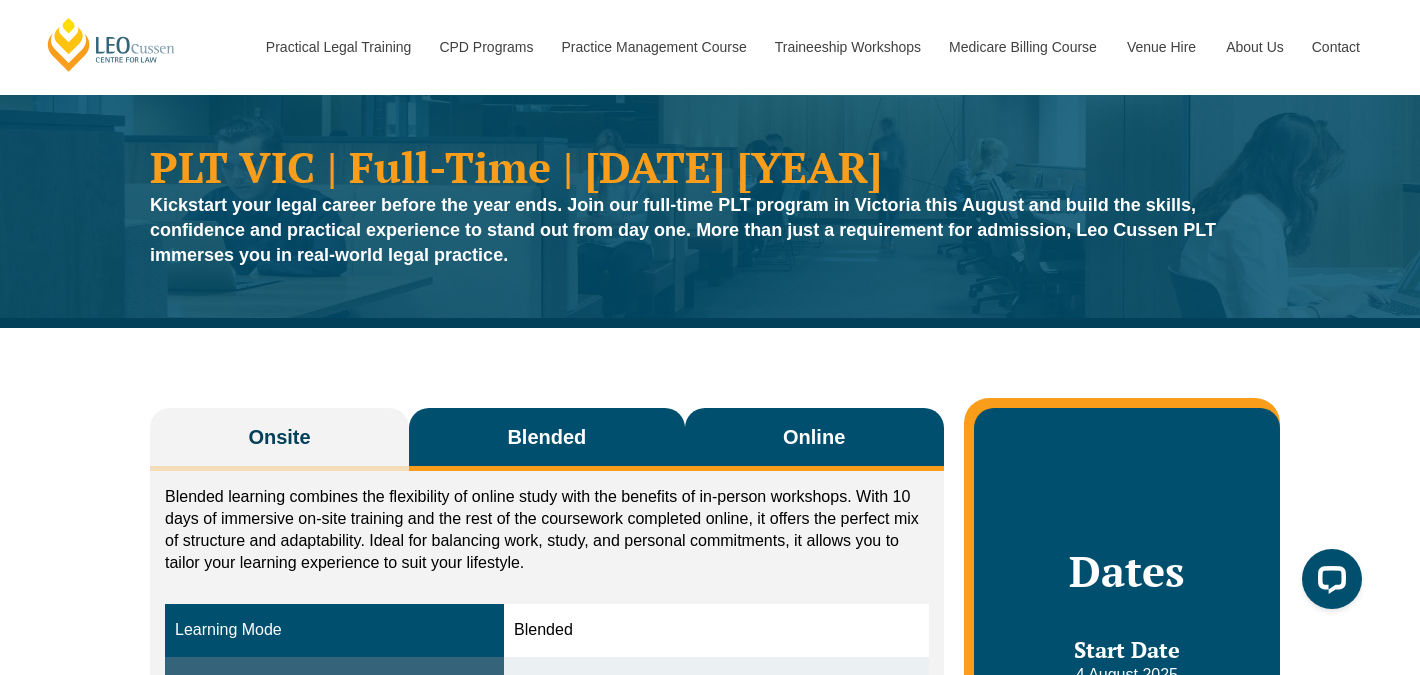 click on "Online" at bounding box center [814, 439] 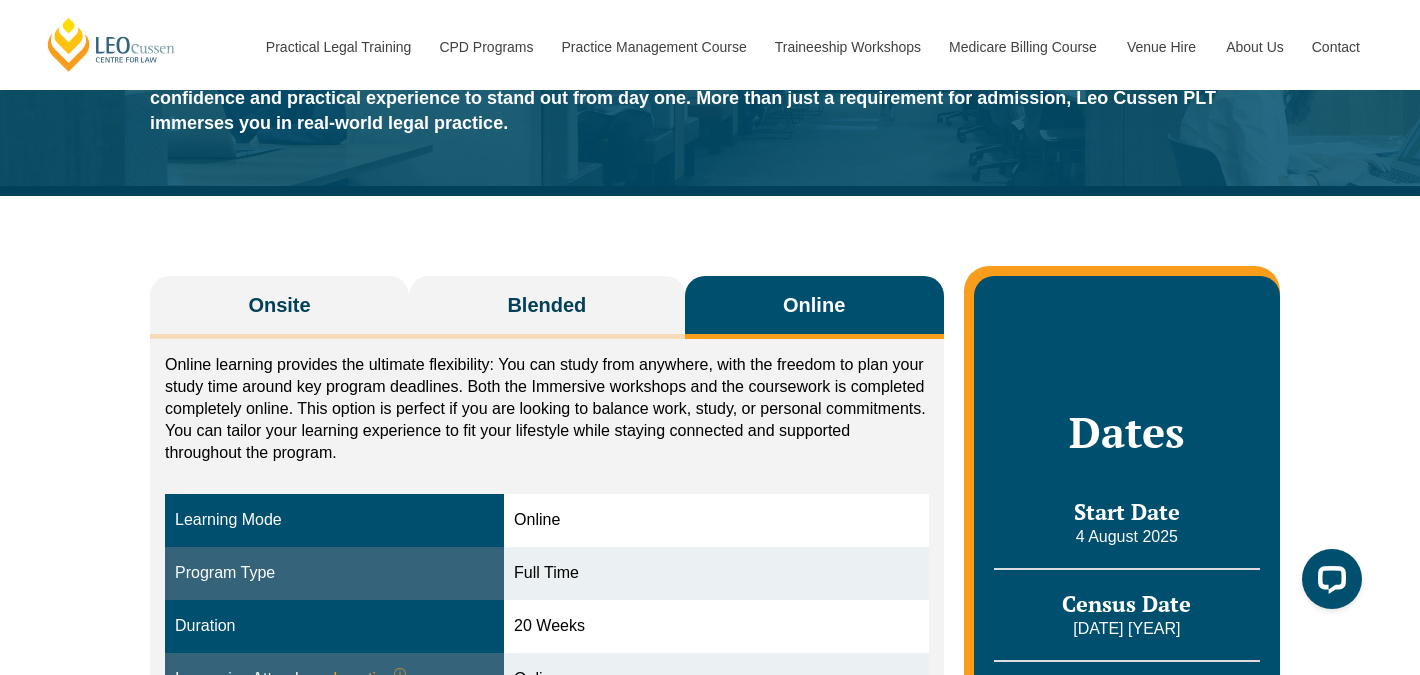 scroll, scrollTop: 449, scrollLeft: 0, axis: vertical 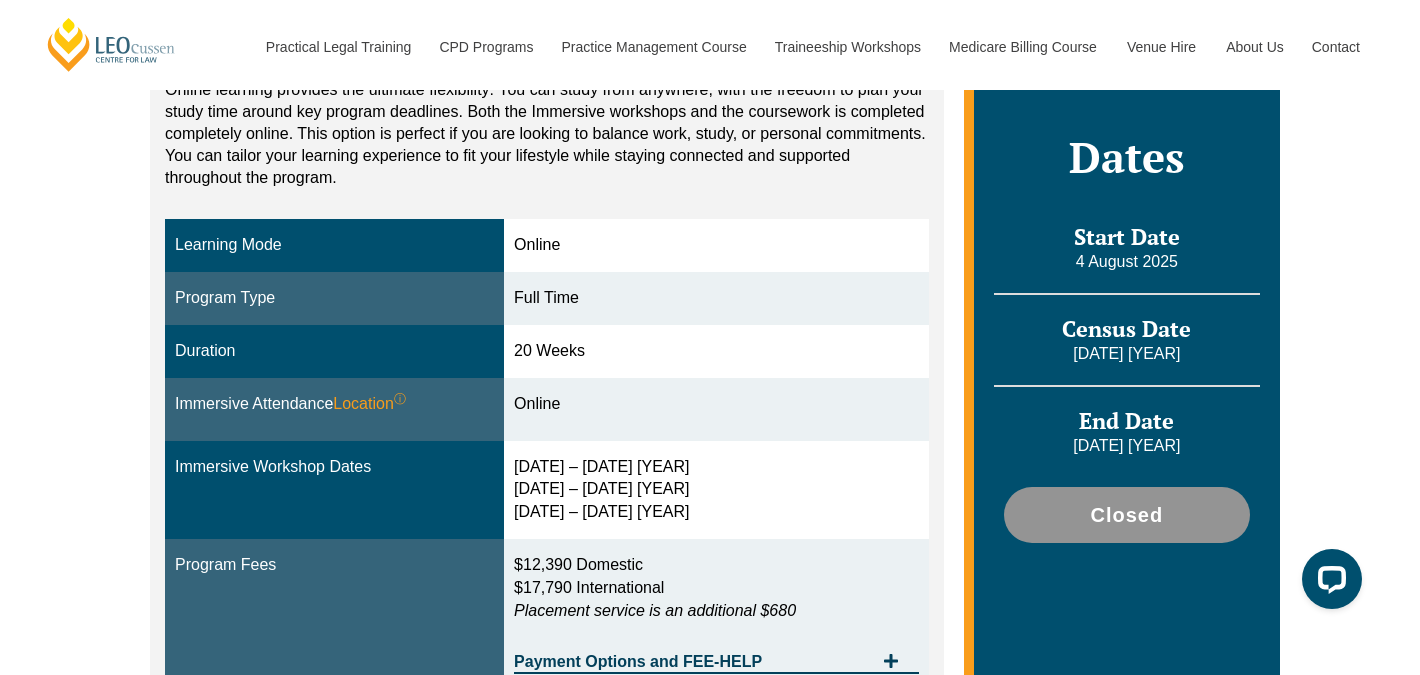 click on "12 – 15 Aug 2025  22 – 24 Oct 2025  10 – 12 Dec 2025" at bounding box center [716, 490] 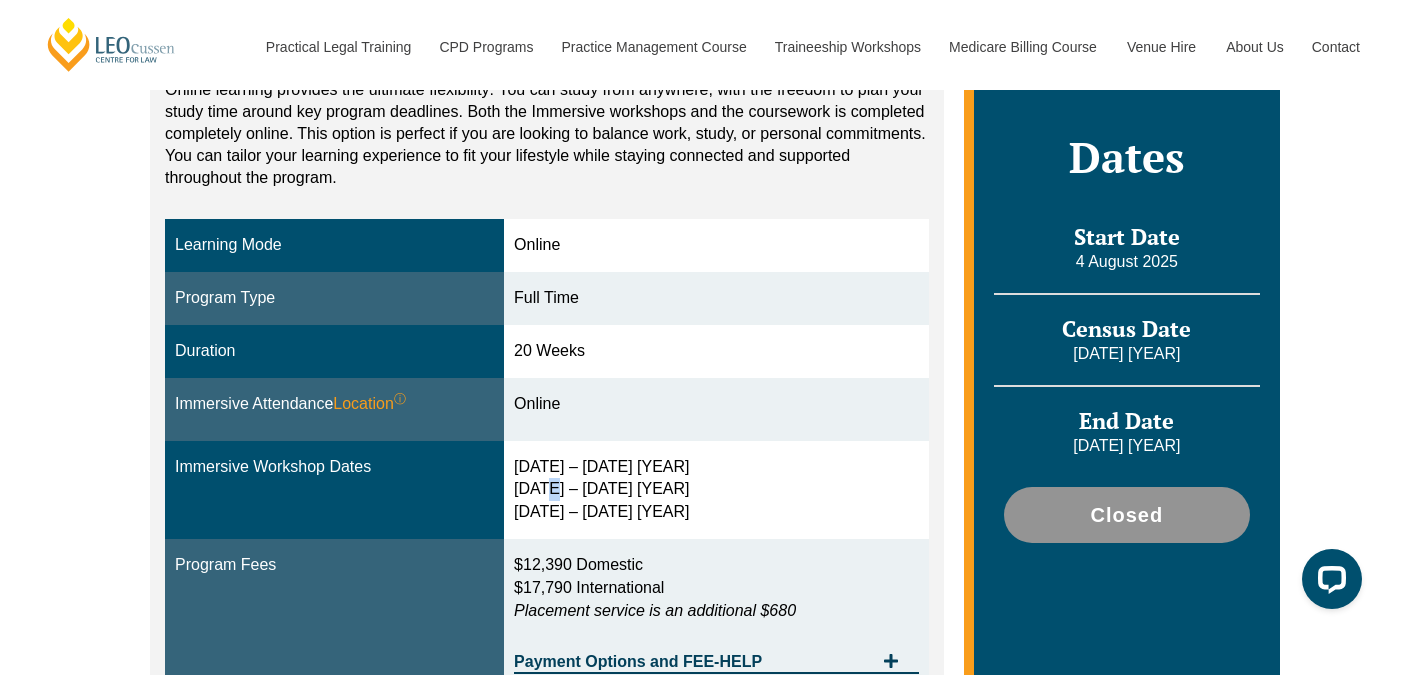 click on "12 – 15 Aug 2025  22 – 24 Oct 2025  10 – 12 Dec 2025" at bounding box center [716, 490] 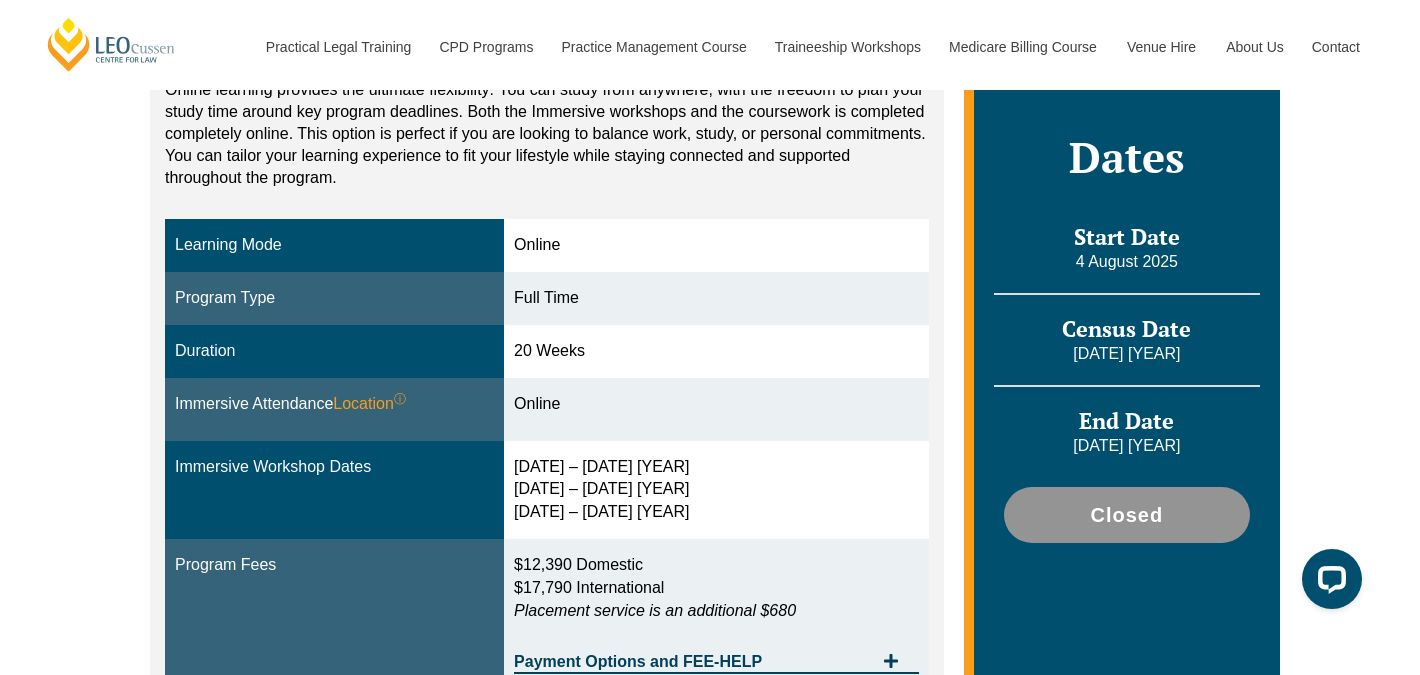click on "12 – 15 Aug 2025  22 – 24 Oct 2025  10 – 12 Dec 2025" at bounding box center [716, 490] 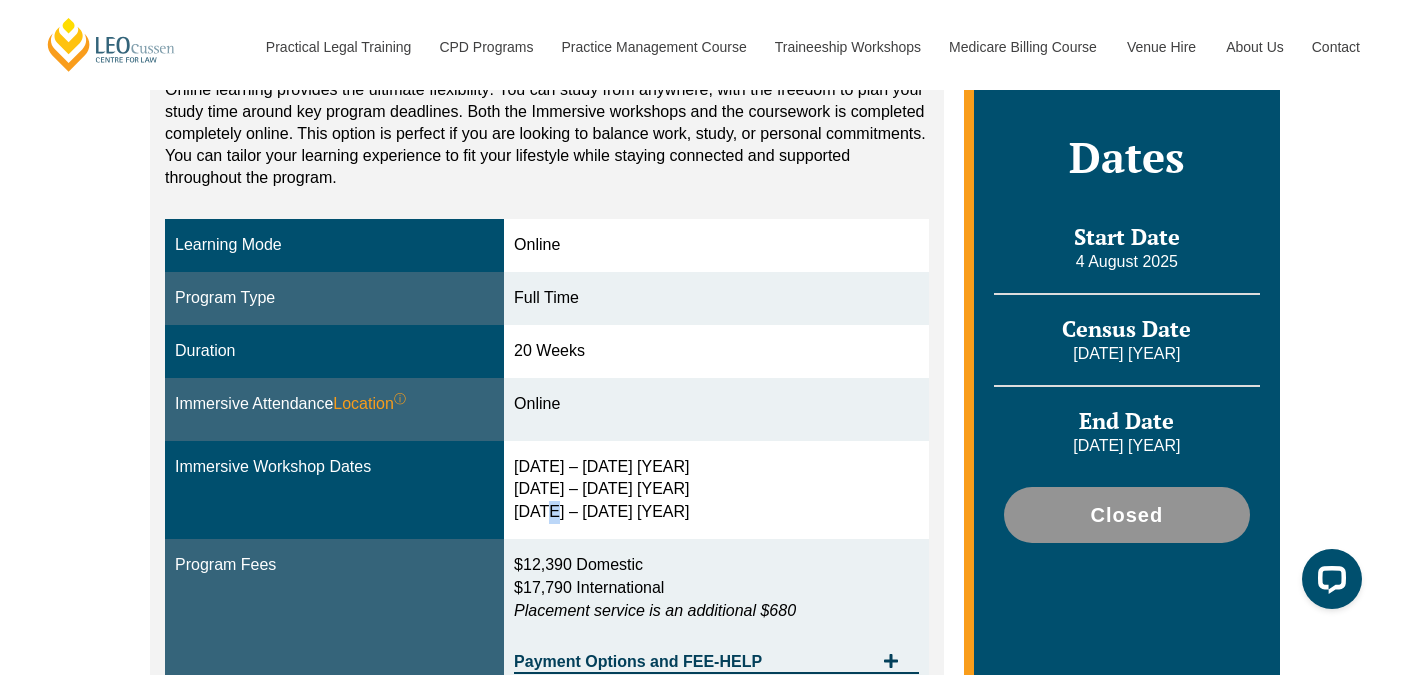 click on "12 – 15 Aug 2025  22 – 24 Oct 2025  10 – 12 Dec 2025" at bounding box center (716, 490) 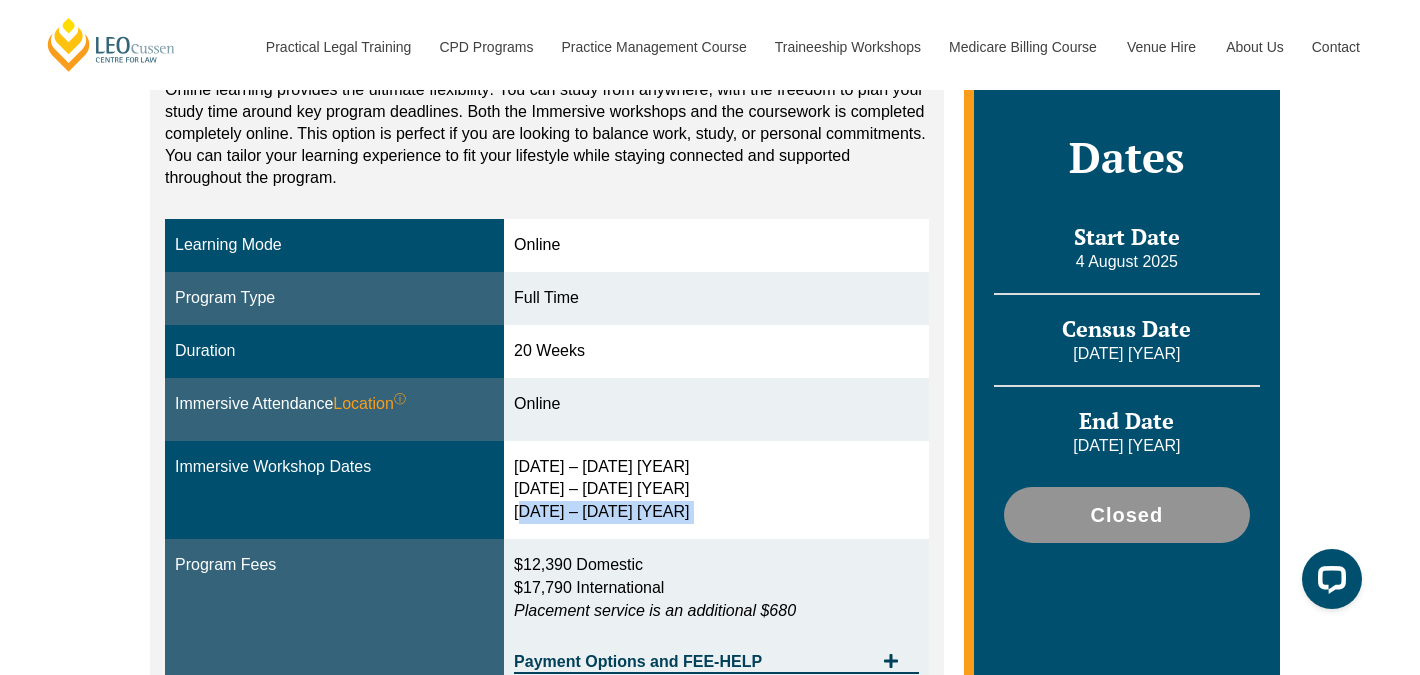 click on "12 – 15 Aug 2025  22 – 24 Oct 2025  10 – 12 Dec 2025" at bounding box center (716, 490) 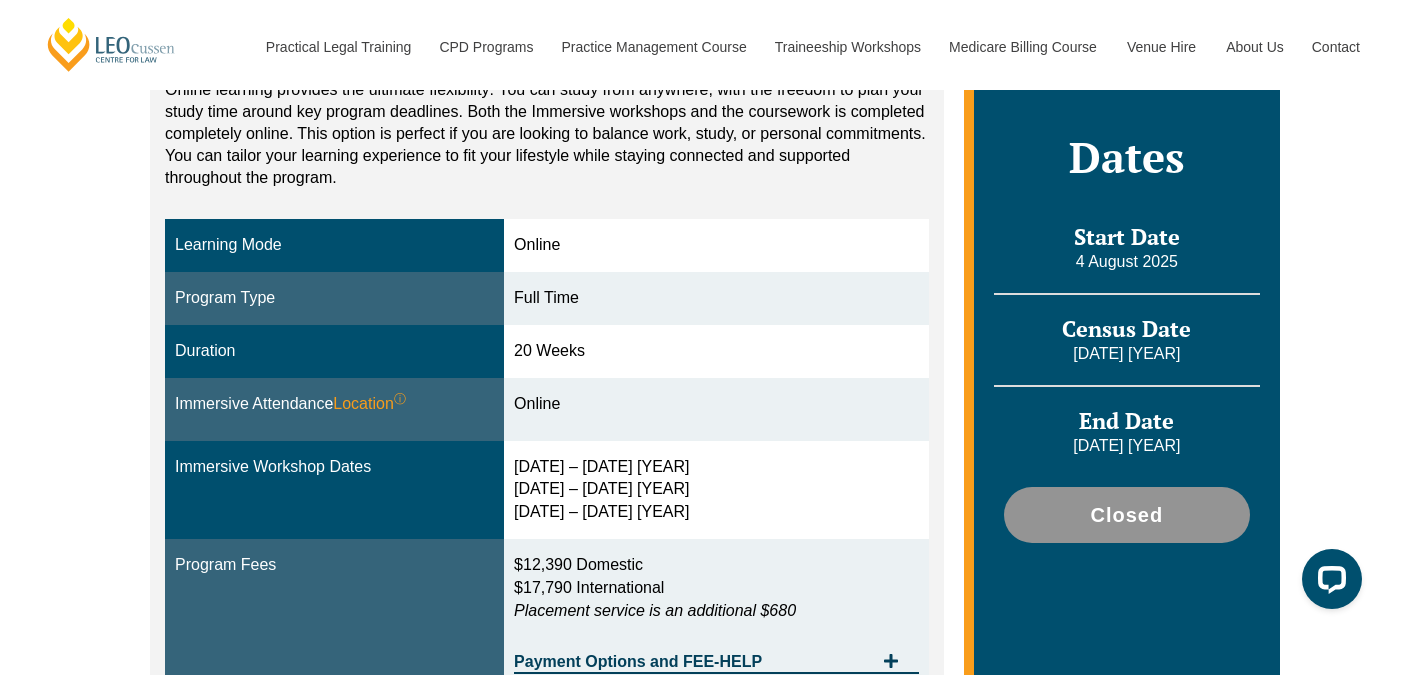 click on "12 – 15 Aug 2025  22 – 24 Oct 2025  10 – 12 Dec 2025" at bounding box center (716, 490) 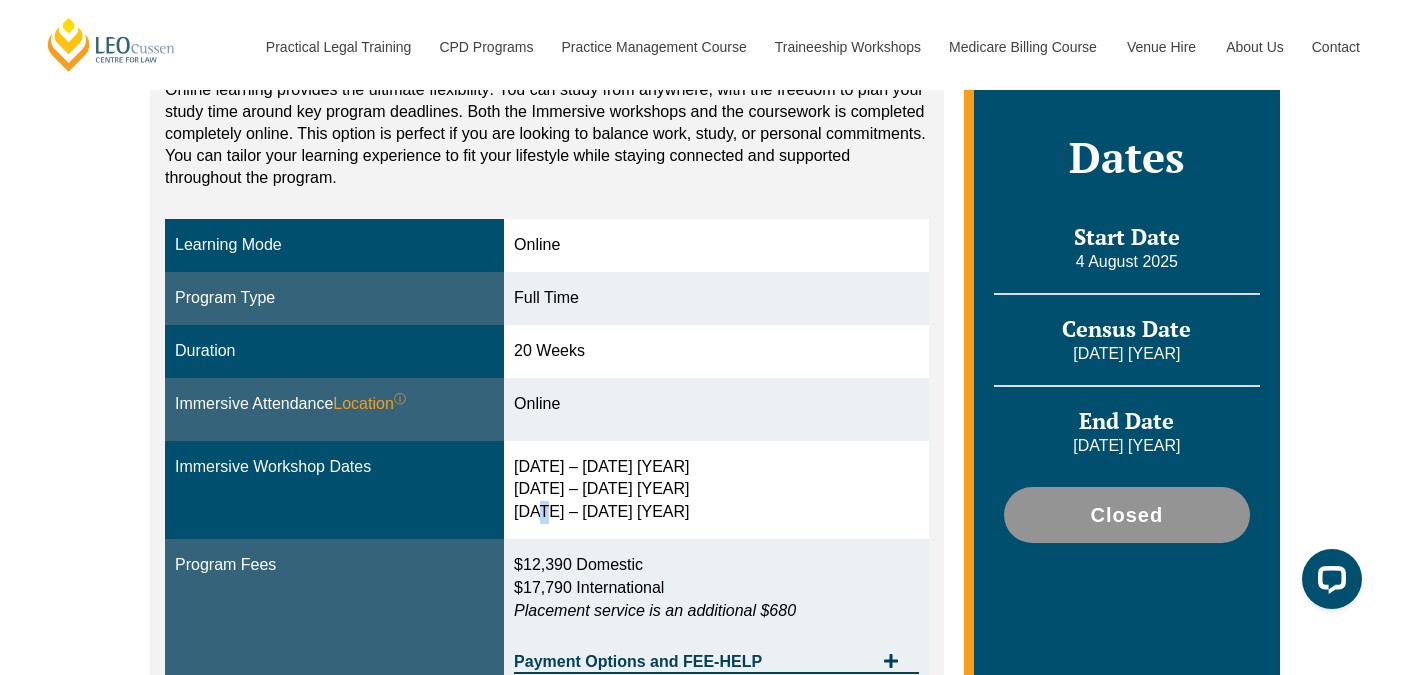 click on "12 – 15 Aug 2025  22 – 24 Oct 2025  10 – 12 Dec 2025" at bounding box center (716, 490) 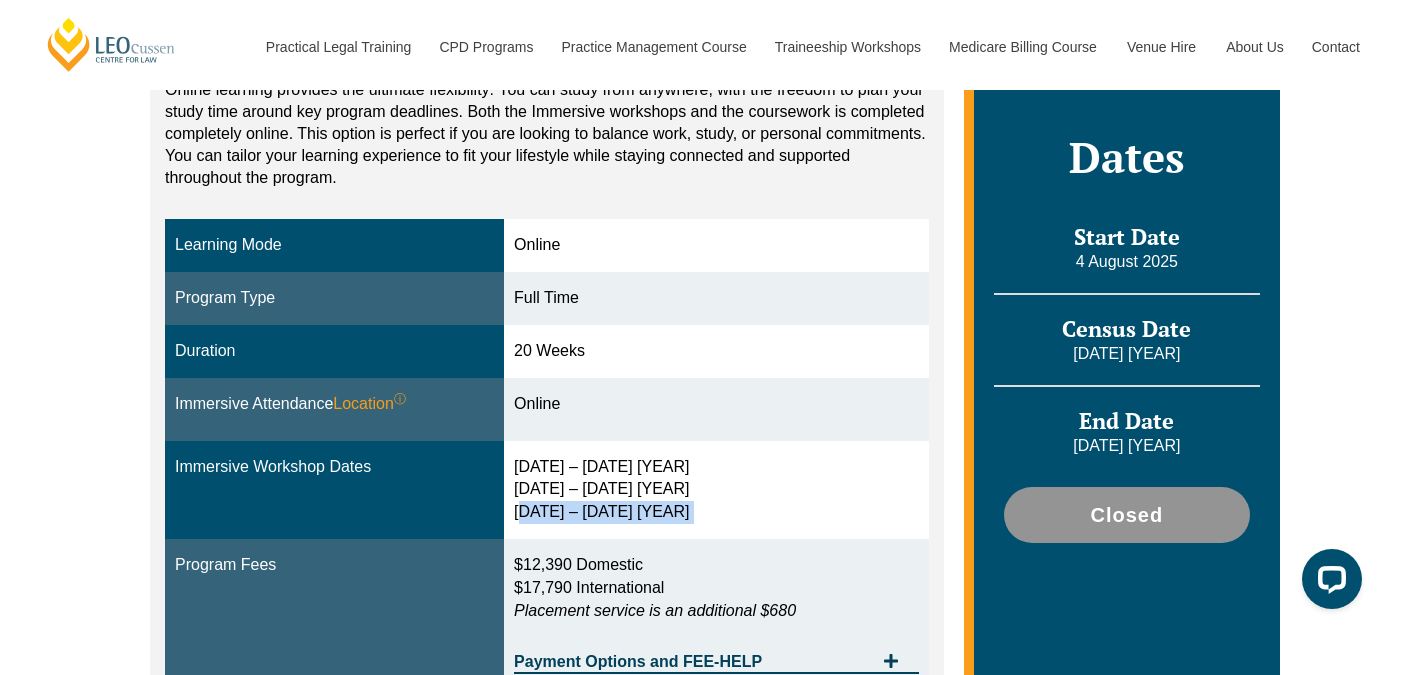 click on "12 – 15 Aug 2025  22 – 24 Oct 2025  10 – 12 Dec 2025" at bounding box center (716, 490) 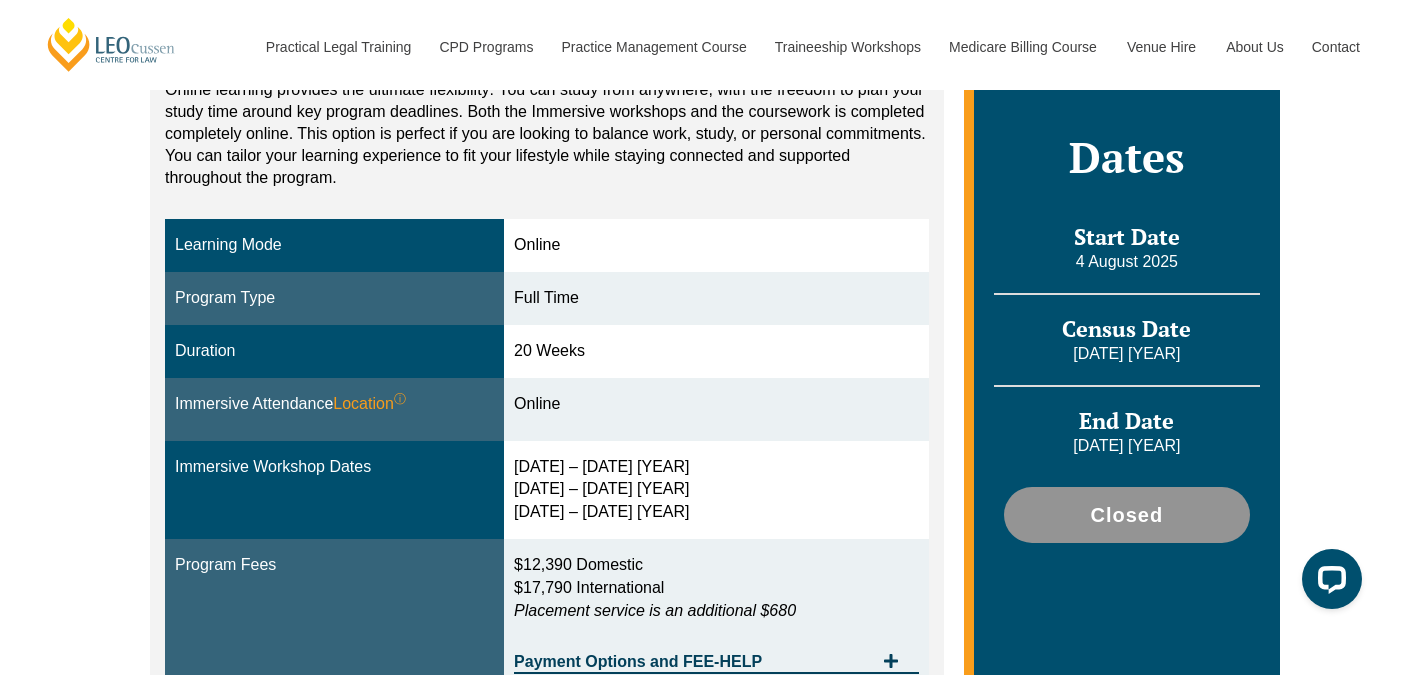 click on "12 – 15 Aug 2025  22 – 24 Oct 2025  10 – 12 Dec 2025" at bounding box center [716, 490] 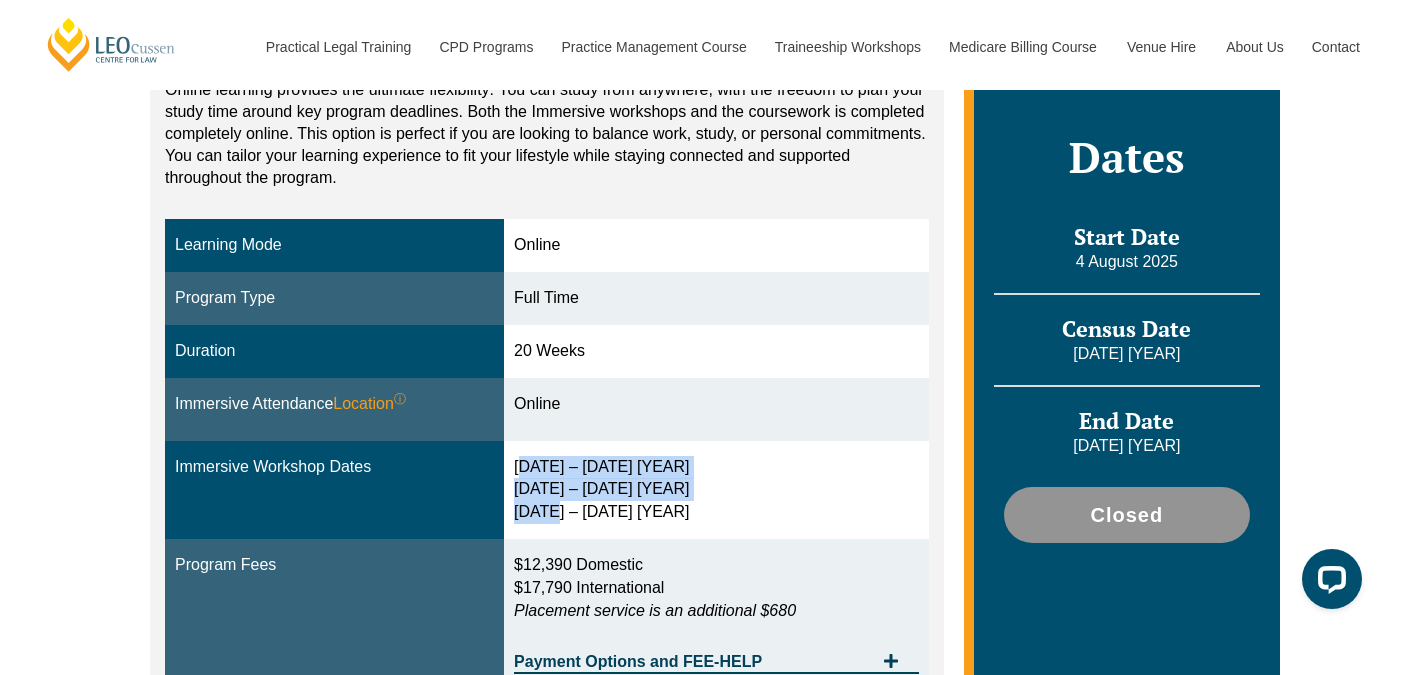 drag, startPoint x: 519, startPoint y: 465, endPoint x: 544, endPoint y: 522, distance: 62.241467 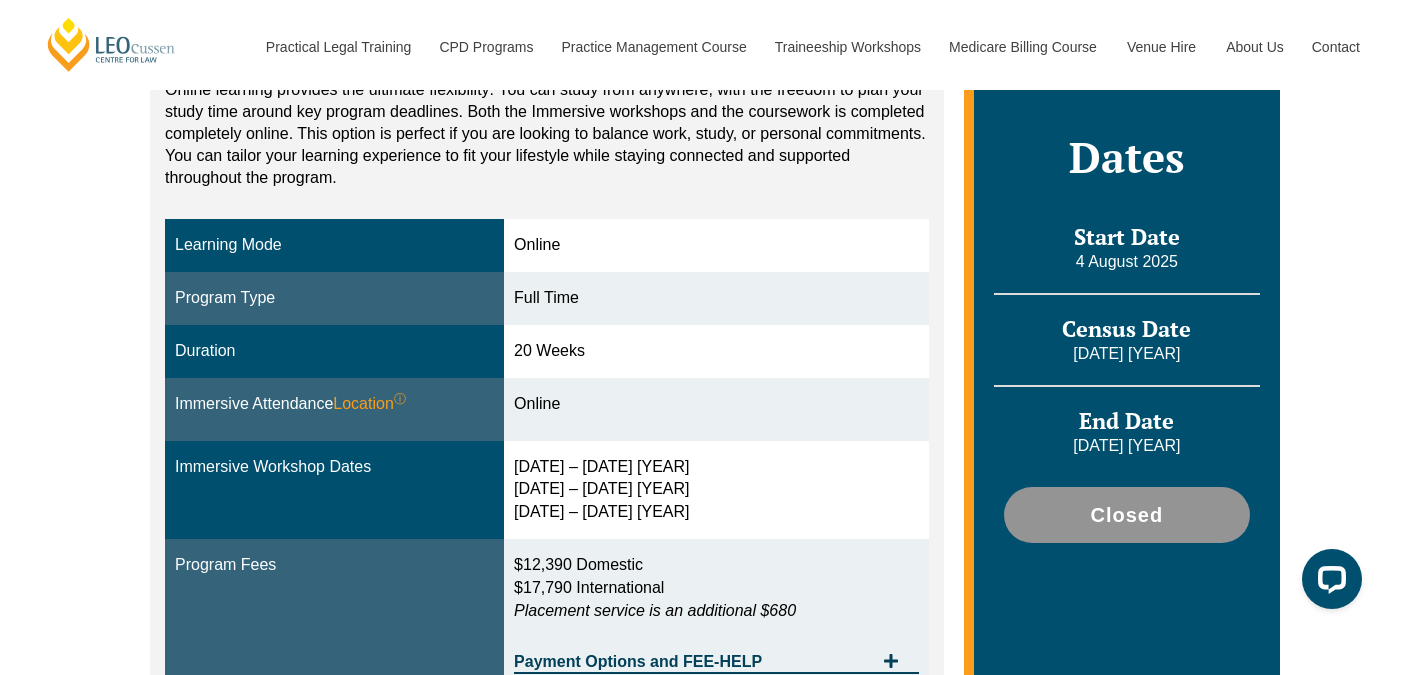 click on "12 – 15 Aug 2025  22 – 24 Oct 2025  10 – 12 Dec 2025" at bounding box center [716, 490] 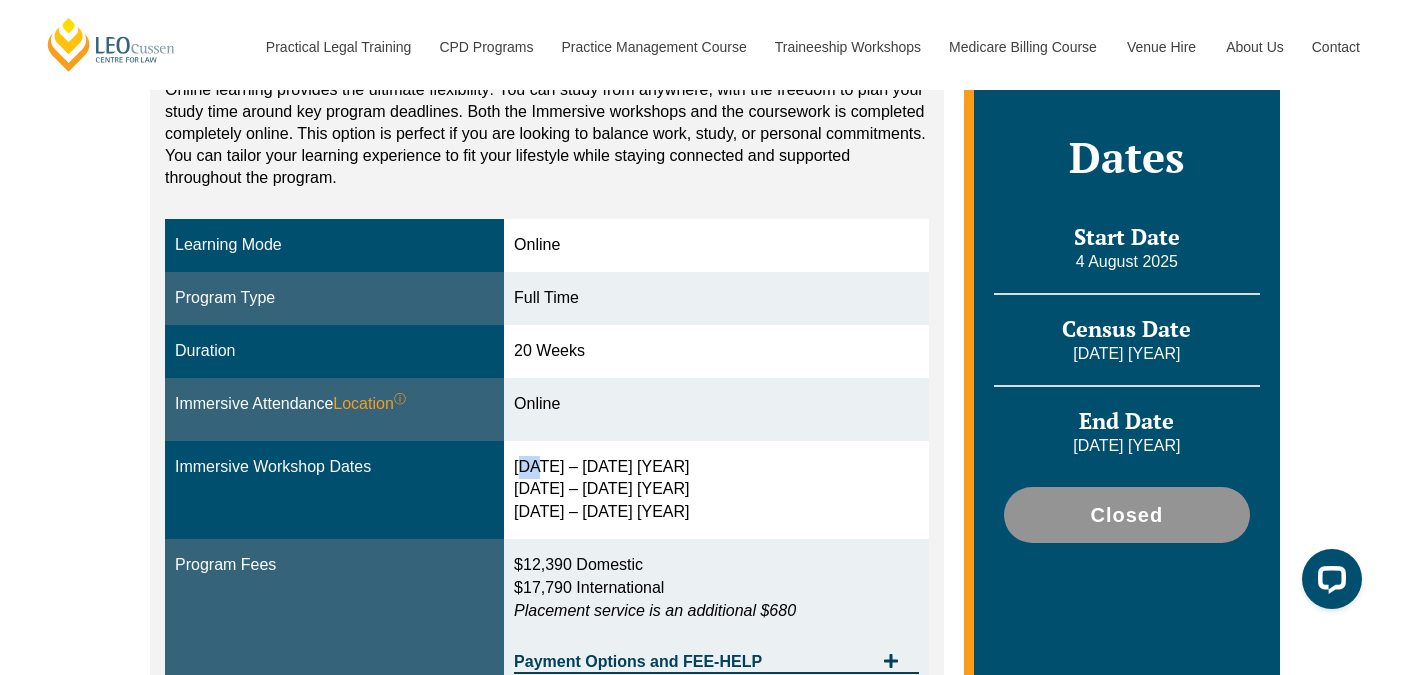 click on "12 – 15 Aug 2025  22 – 24 Oct 2025  10 – 12 Dec 2025" at bounding box center [716, 490] 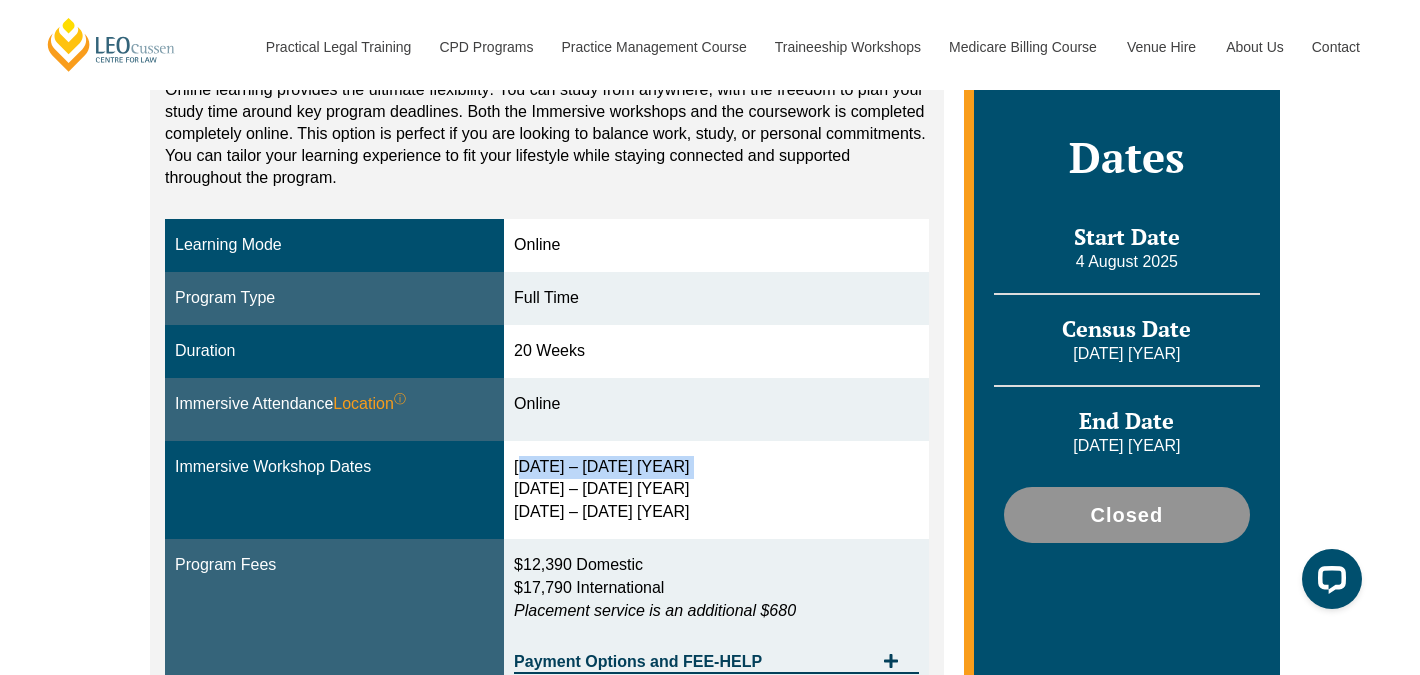 click on "12 – 15 Aug 2025  22 – 24 Oct 2025  10 – 12 Dec 2025" at bounding box center [716, 490] 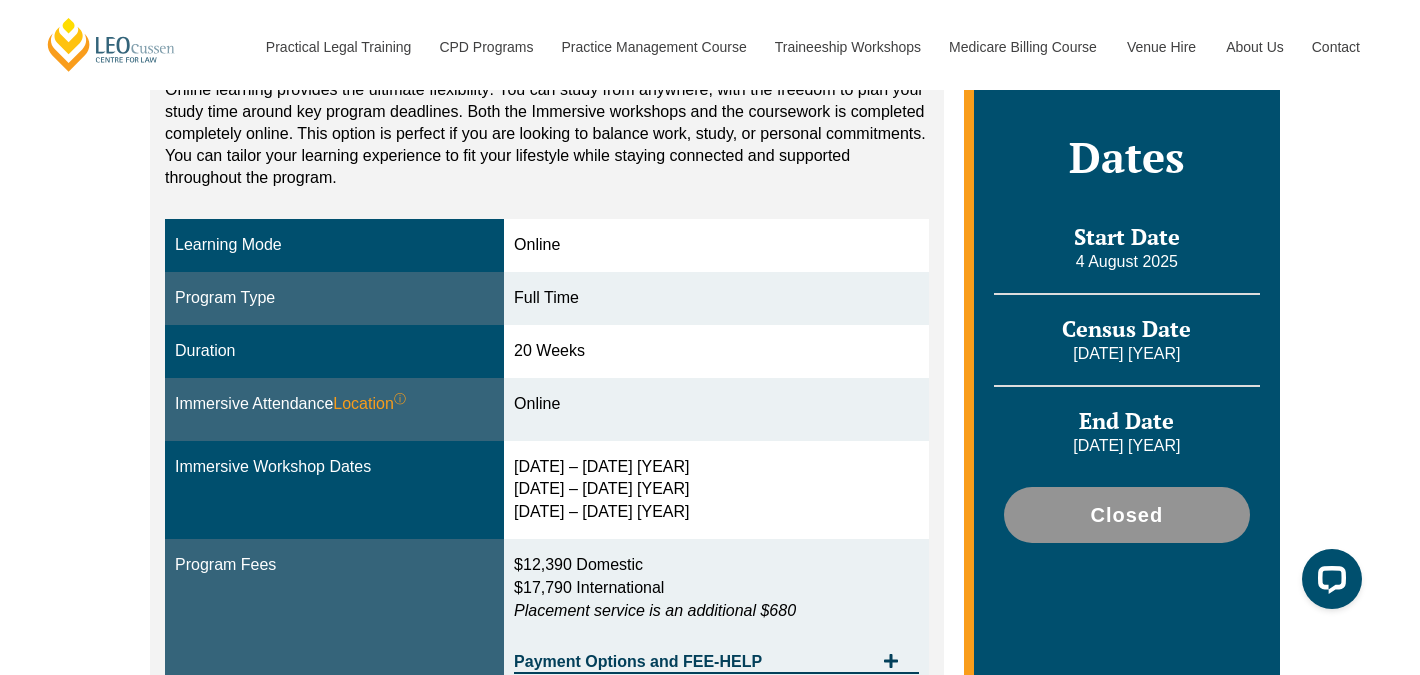 click on "12 – 15 Aug 2025  22 – 24 Oct 2025  10 – 12 Dec 2025" at bounding box center (716, 490) 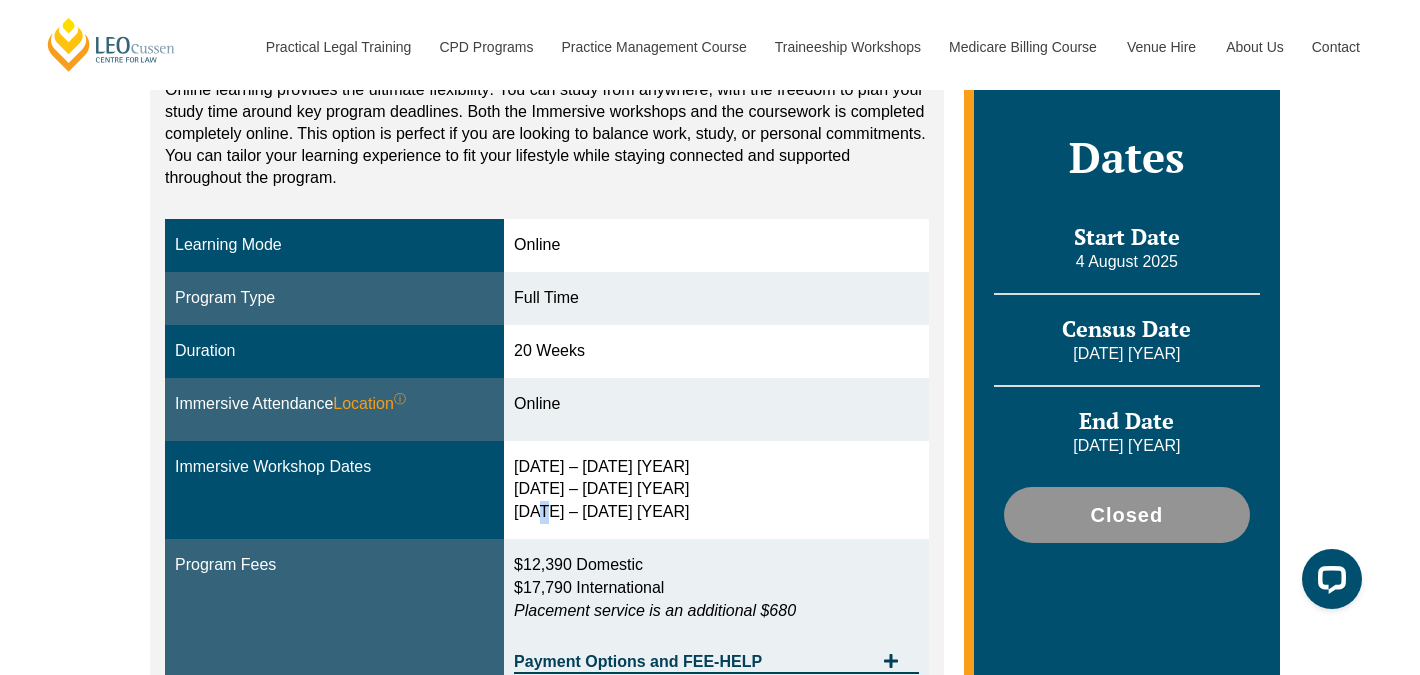 click on "12 – 15 Aug 2025  22 – 24 Oct 2025  10 – 12 Dec 2025" at bounding box center (716, 490) 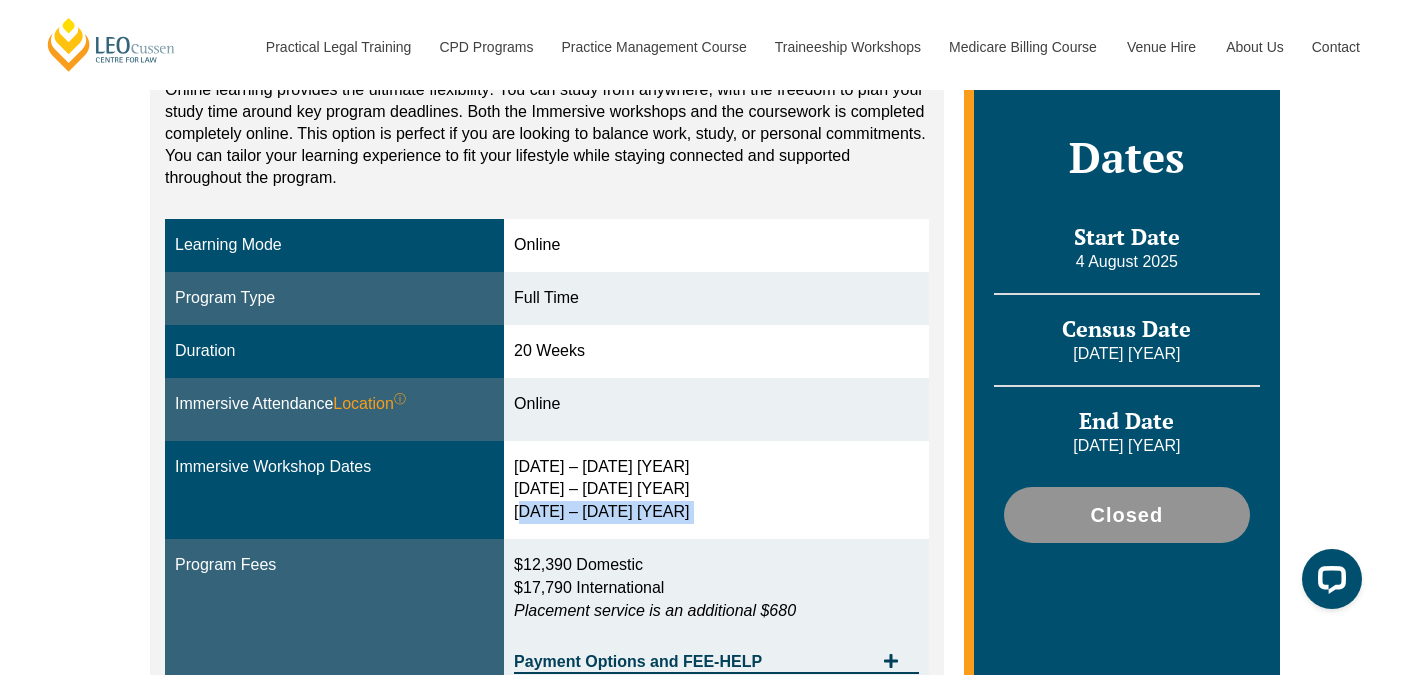 click on "12 – 15 Aug 2025  22 – 24 Oct 2025  10 – 12 Dec 2025" at bounding box center [716, 490] 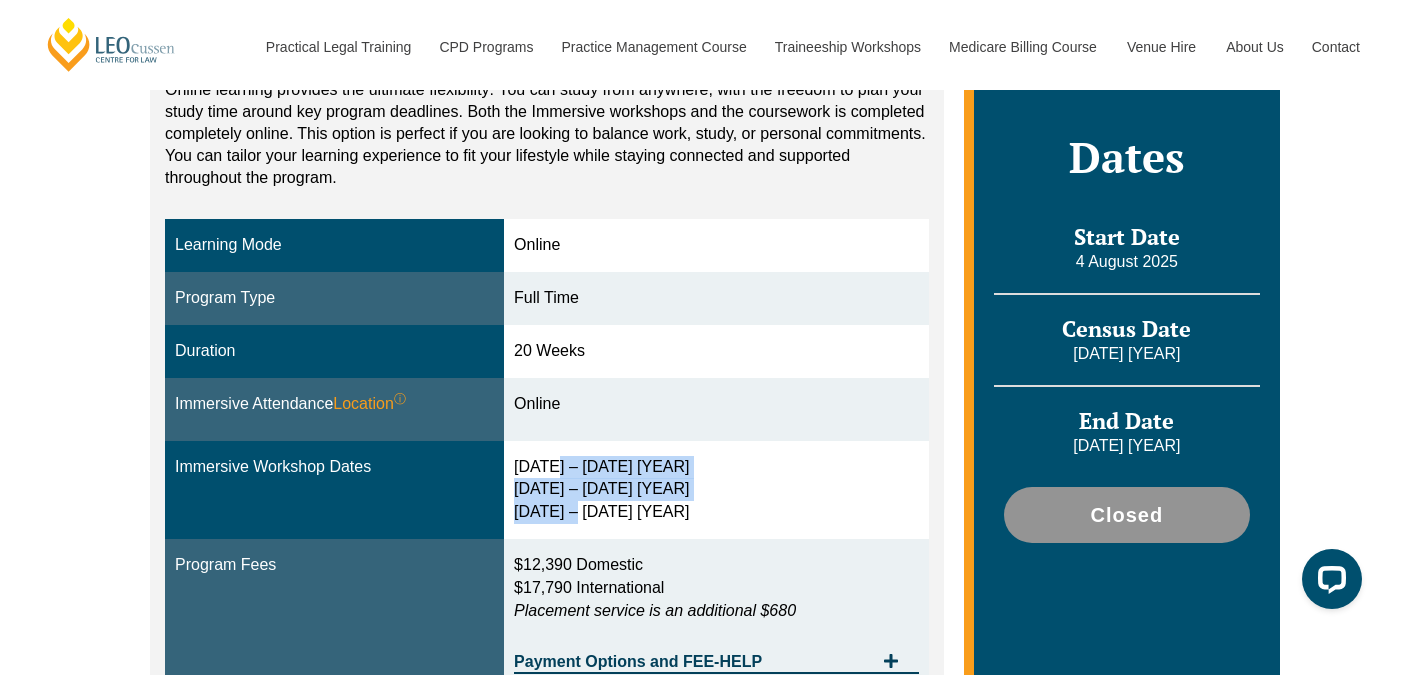 drag, startPoint x: 577, startPoint y: 523, endPoint x: 551, endPoint y: 457, distance: 70.93659 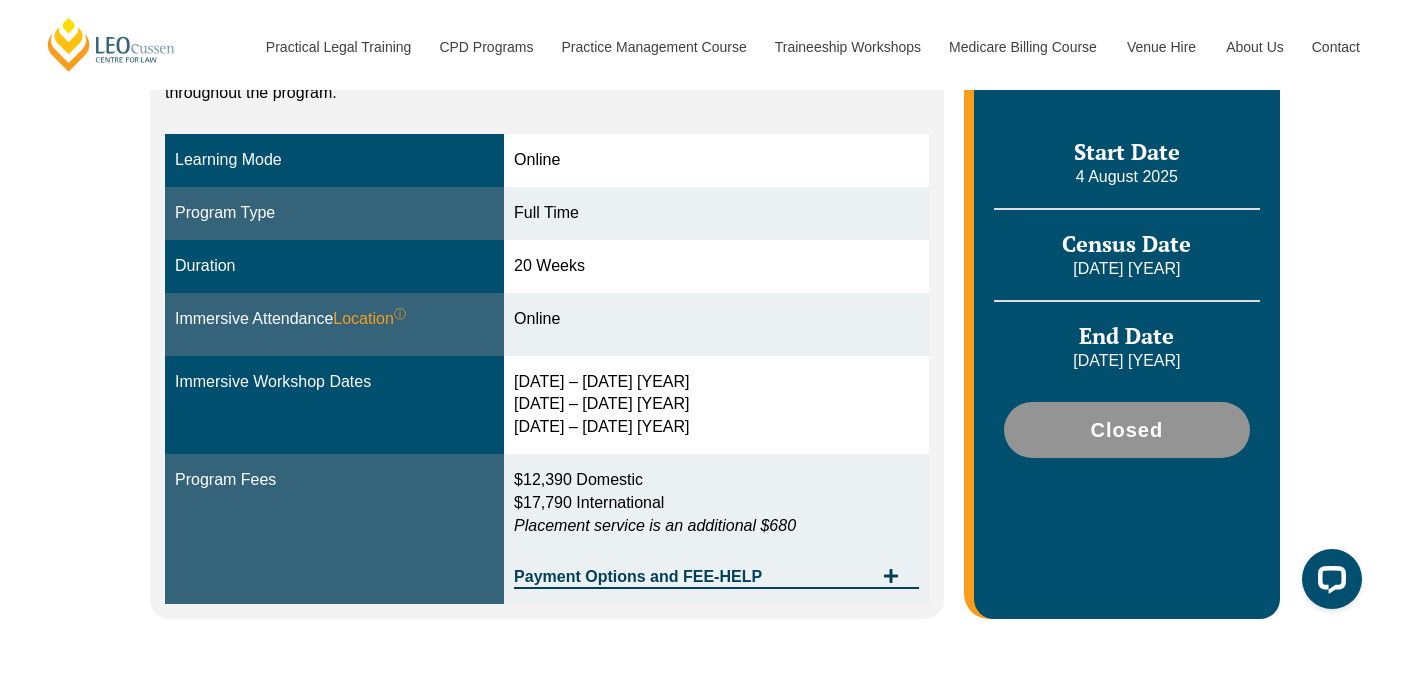 scroll, scrollTop: 563, scrollLeft: 0, axis: vertical 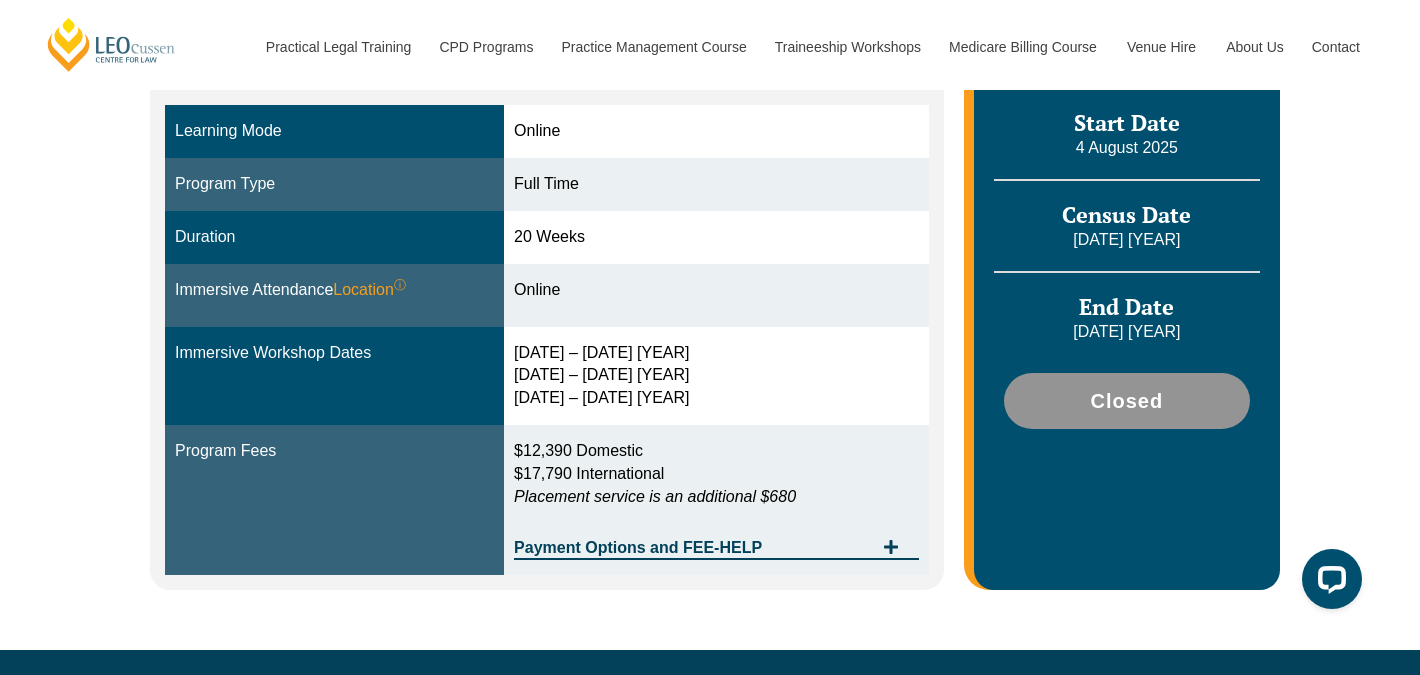 click on "$12,390 Domestic" at bounding box center [578, 450] 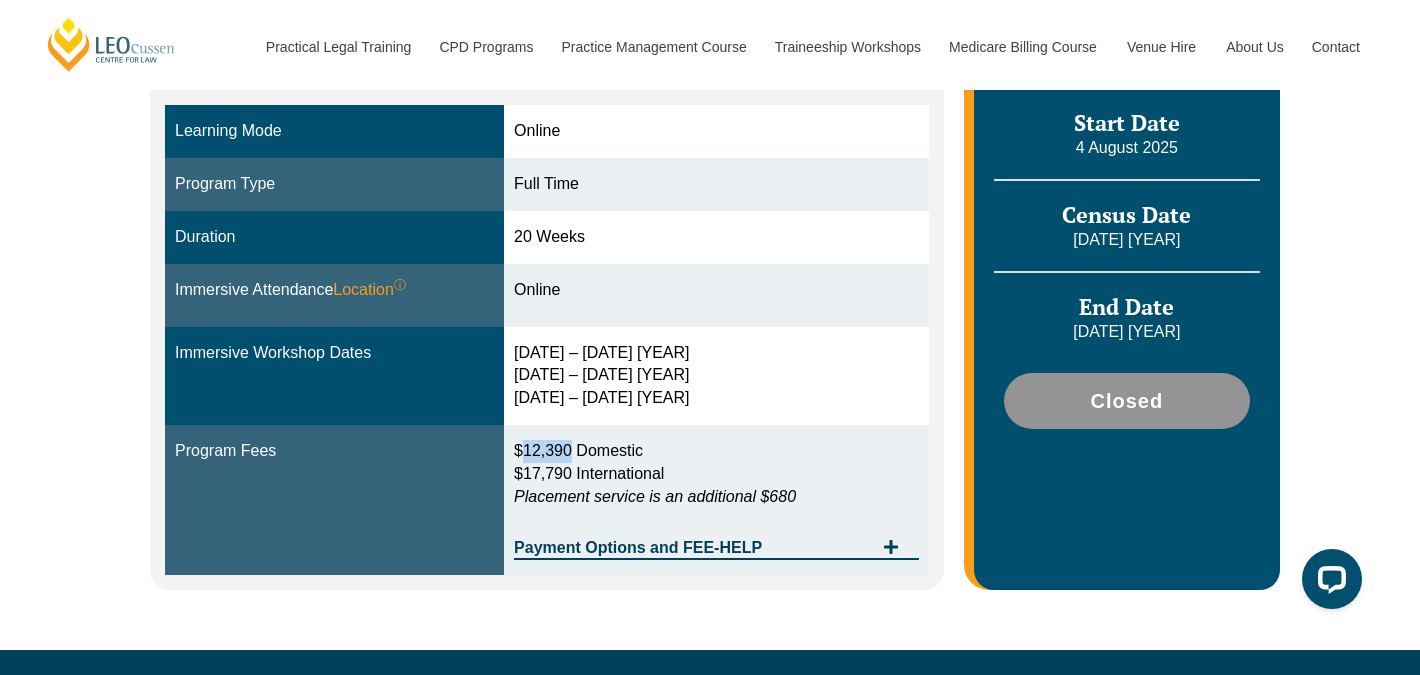 click on "$12,390 Domestic" at bounding box center (578, 450) 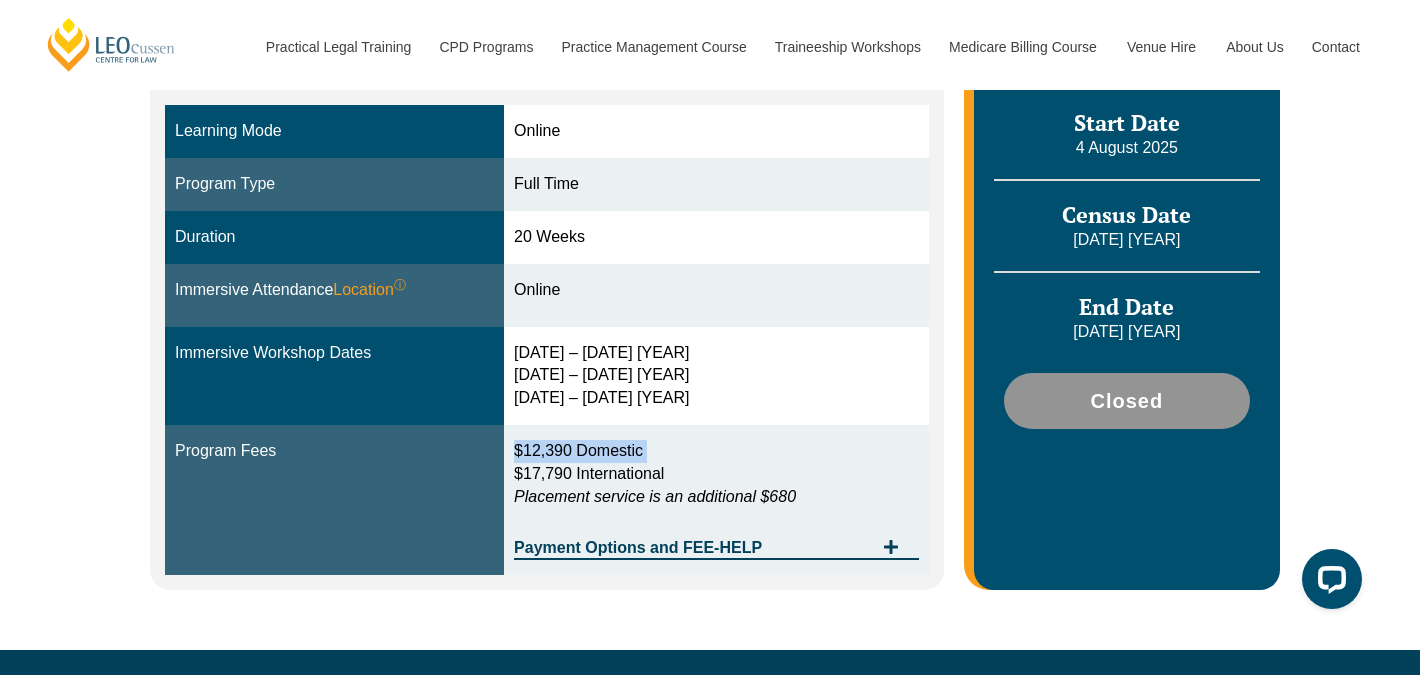 click on "$12,390 Domestic" at bounding box center (578, 450) 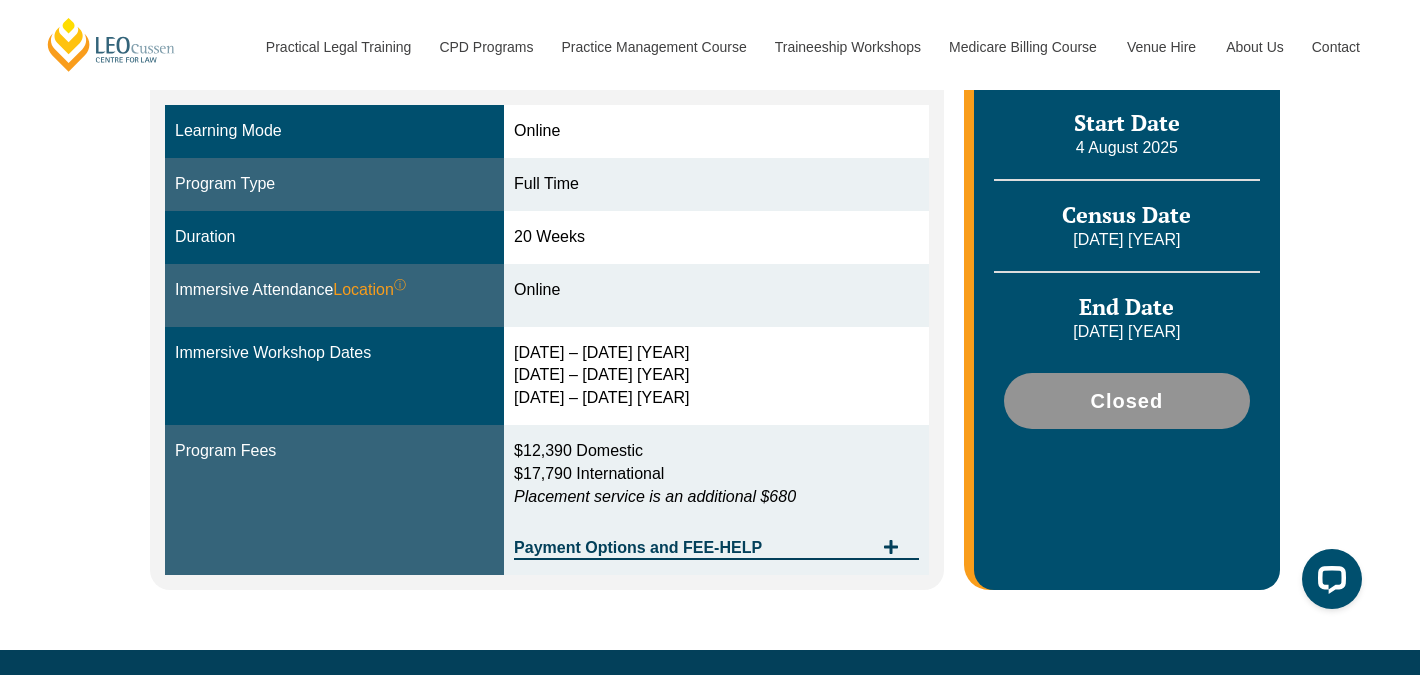 click on "$17,790 International" at bounding box center (589, 473) 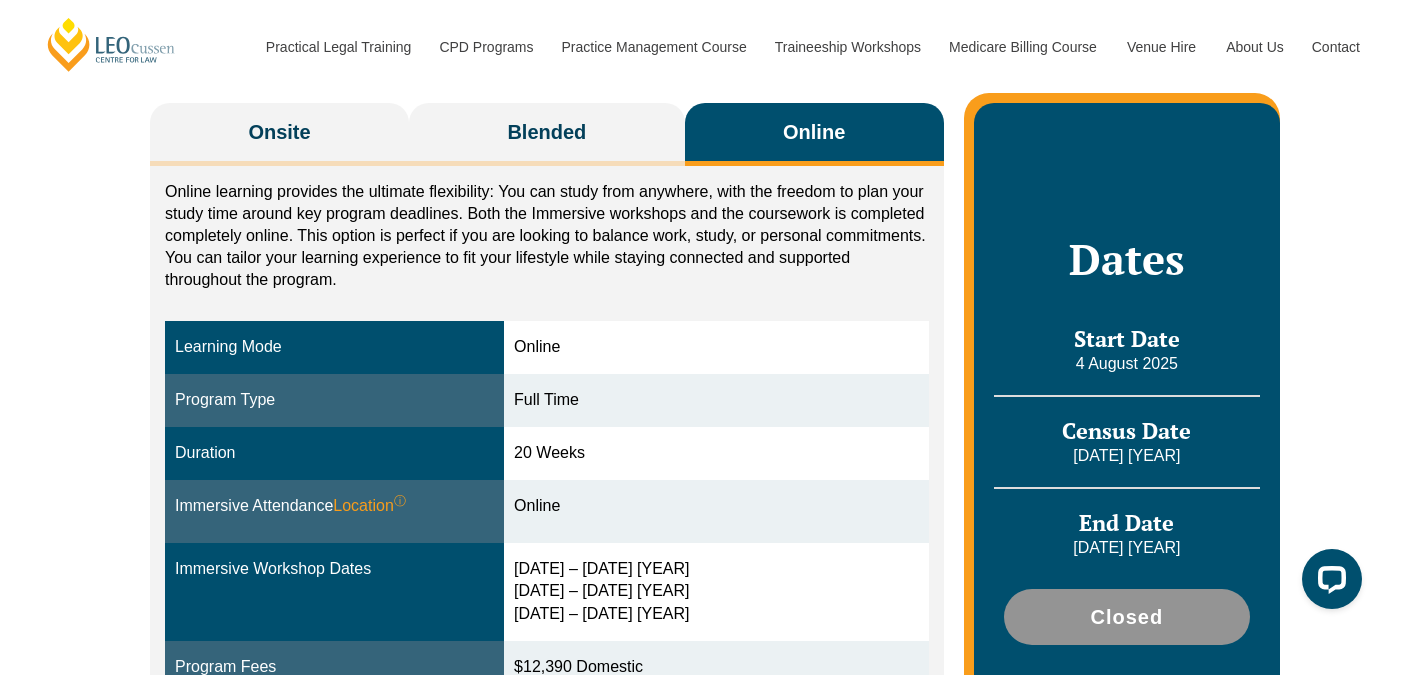 scroll, scrollTop: 345, scrollLeft: 0, axis: vertical 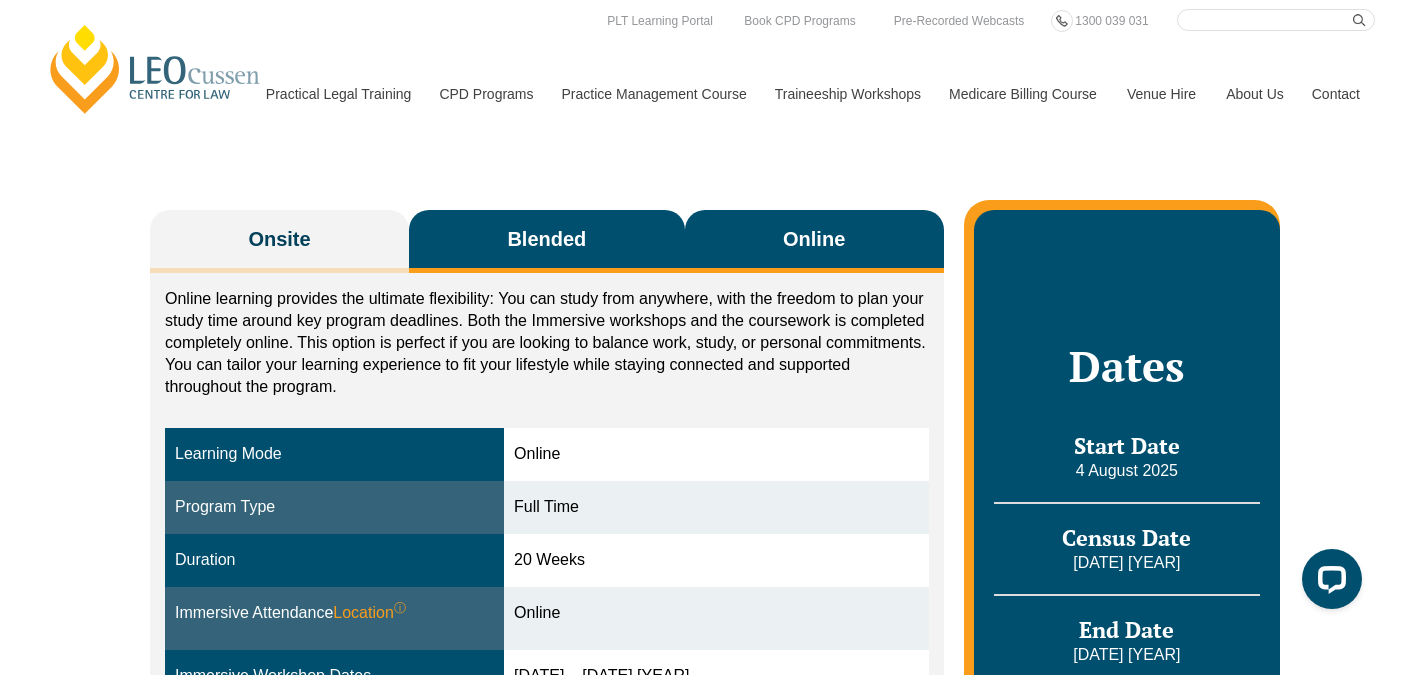 click on "Blended" at bounding box center [546, 239] 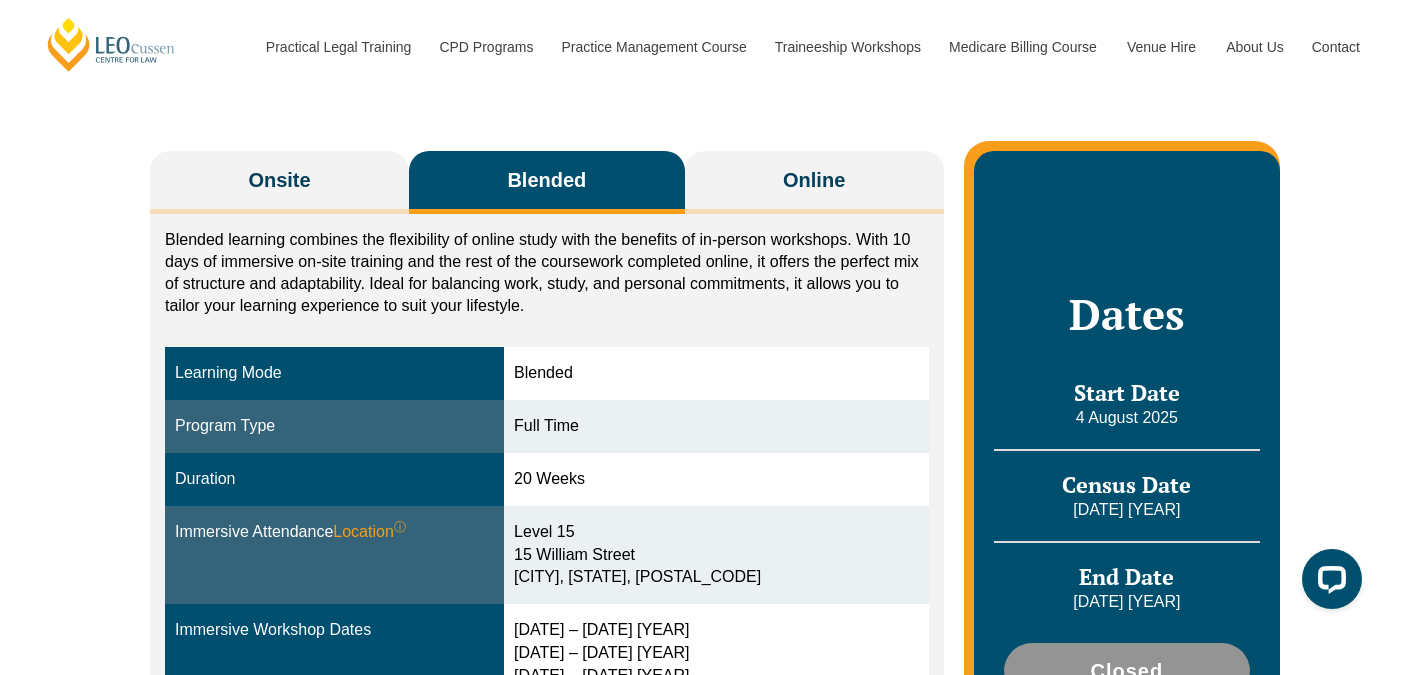 scroll, scrollTop: 294, scrollLeft: 0, axis: vertical 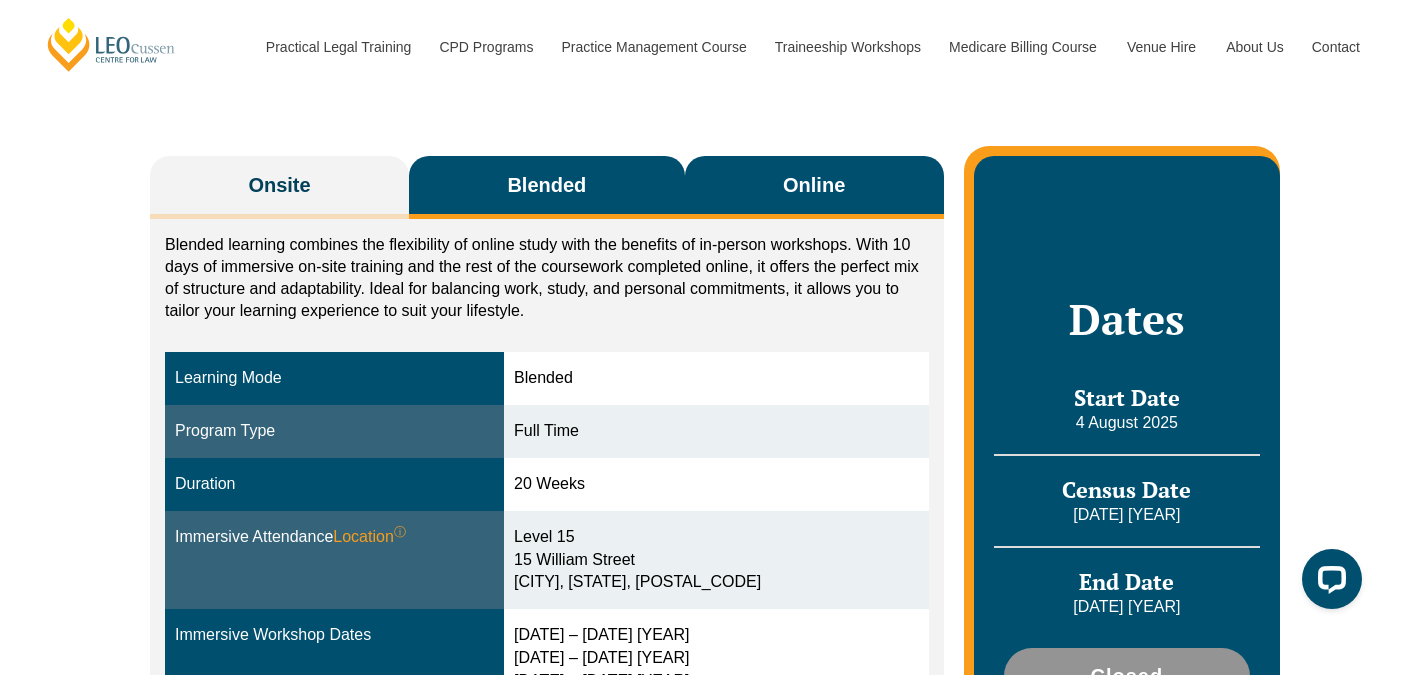 click on "Online" at bounding box center (814, 187) 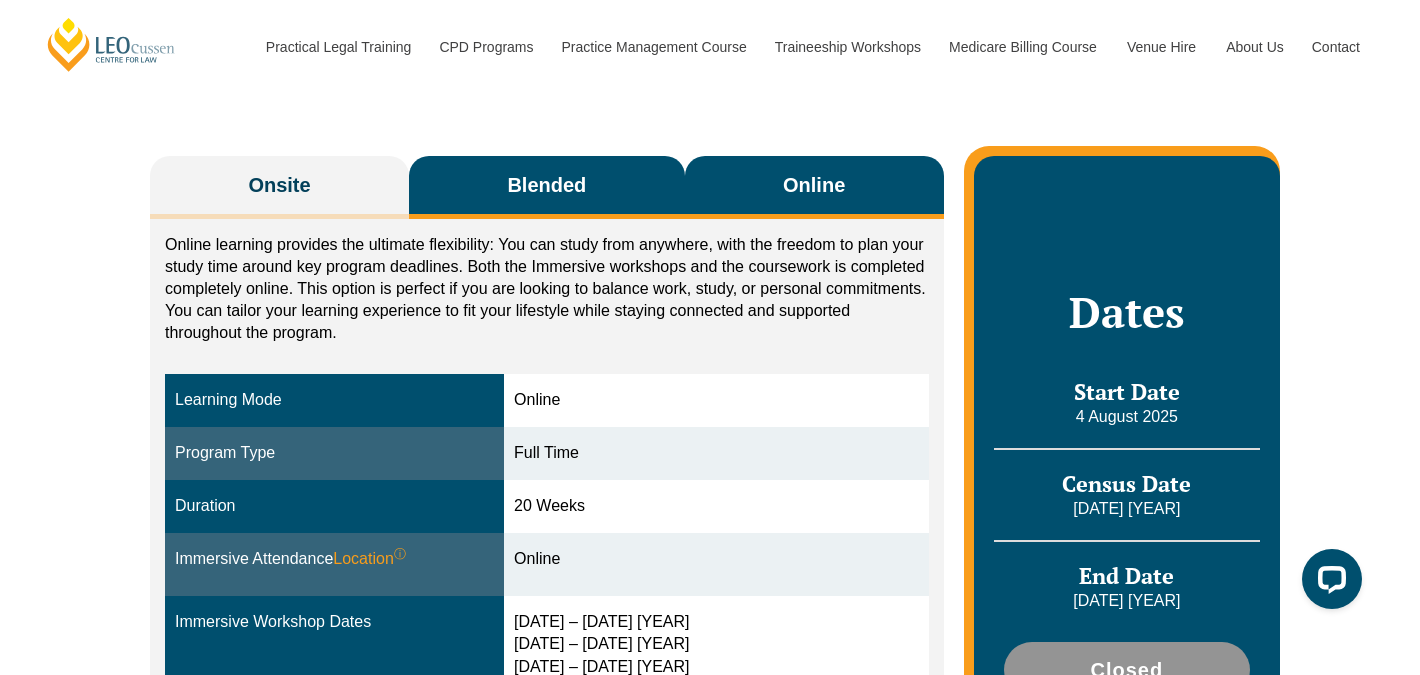 click on "Blended" at bounding box center [547, 187] 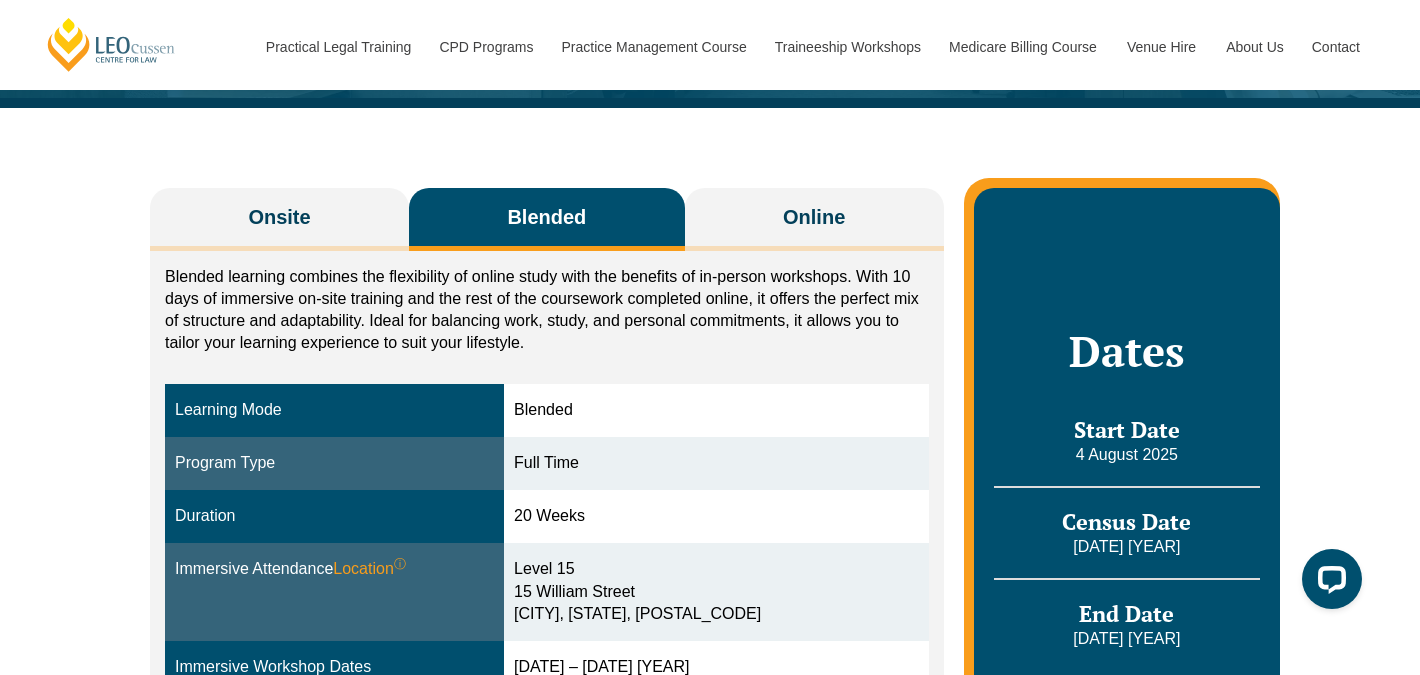 scroll, scrollTop: 231, scrollLeft: 0, axis: vertical 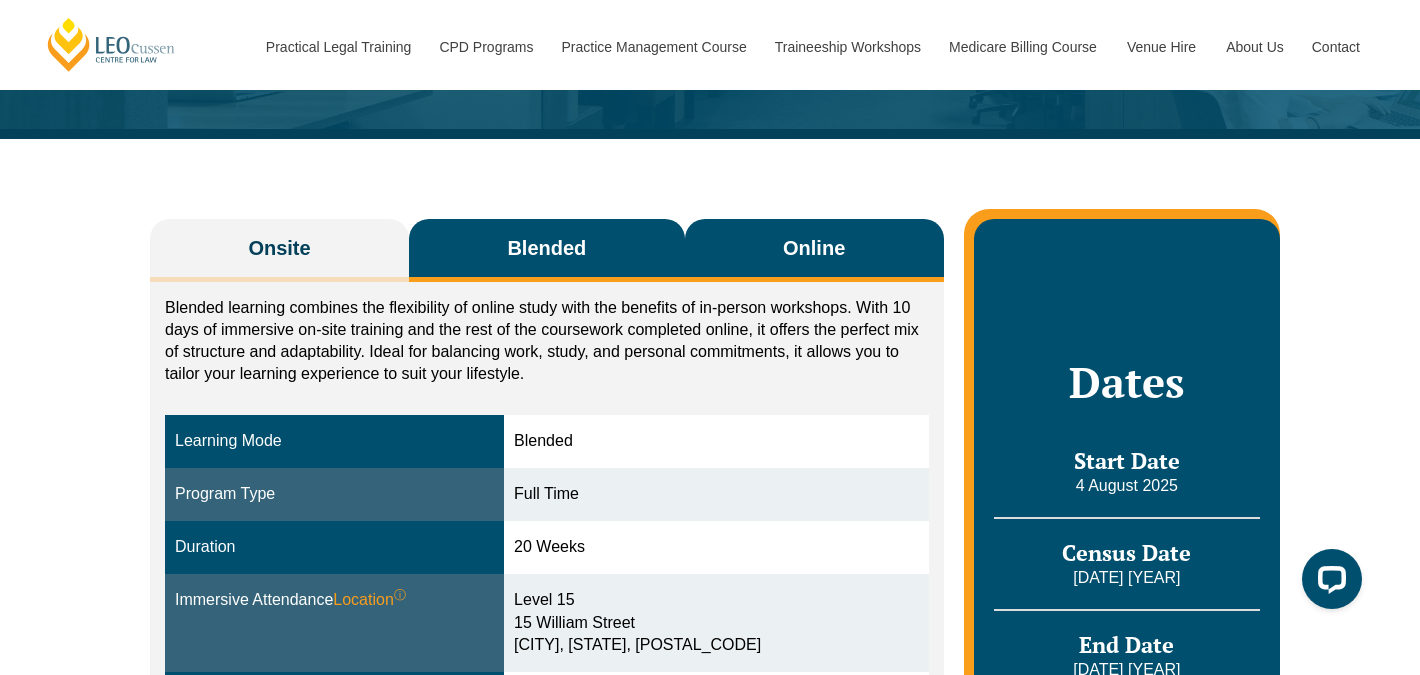 click on "Online" at bounding box center [814, 250] 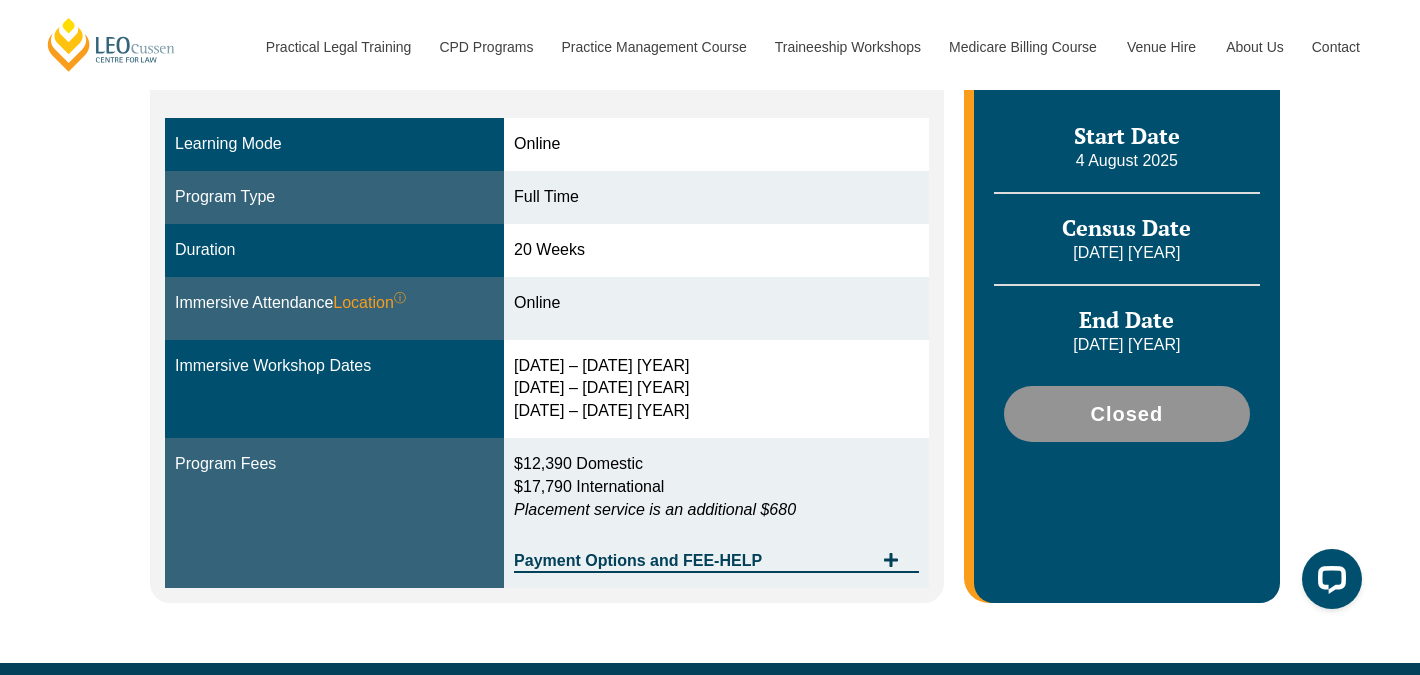 scroll, scrollTop: 562, scrollLeft: 0, axis: vertical 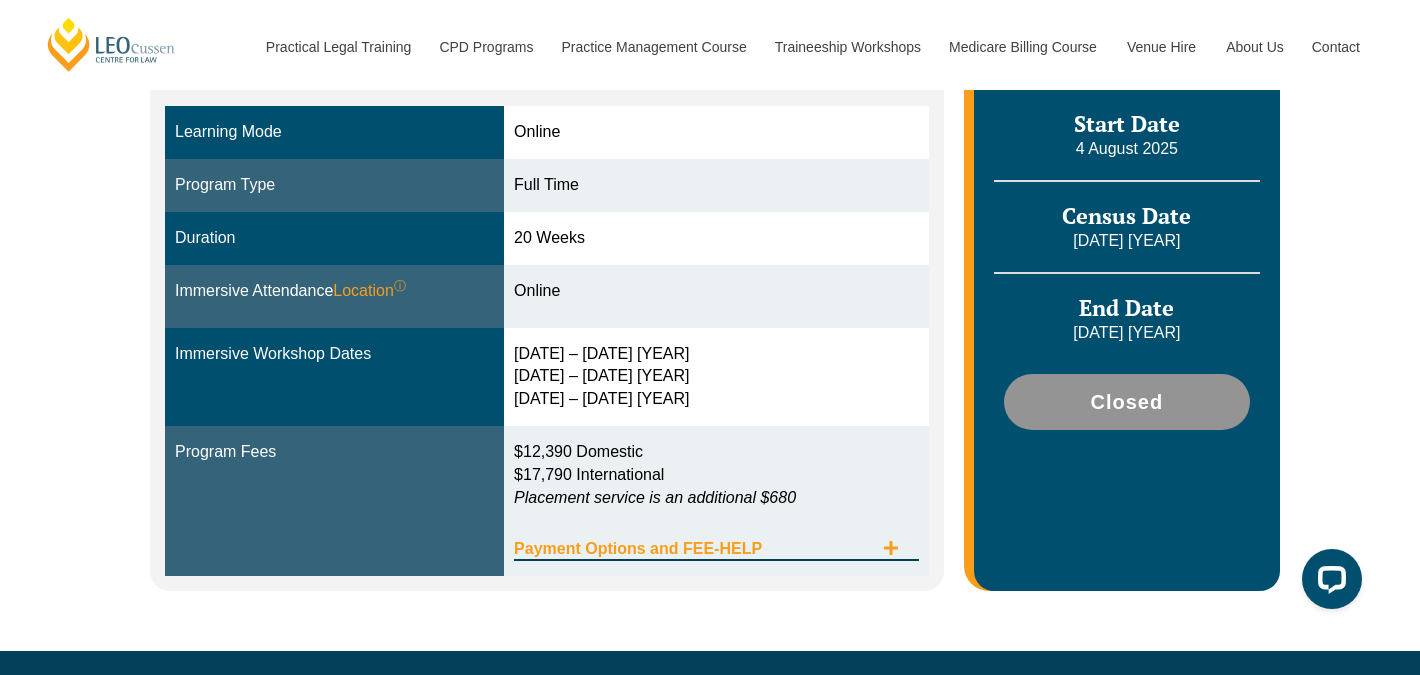click on "Payment Options and FEE-HELP" at bounding box center [693, 549] 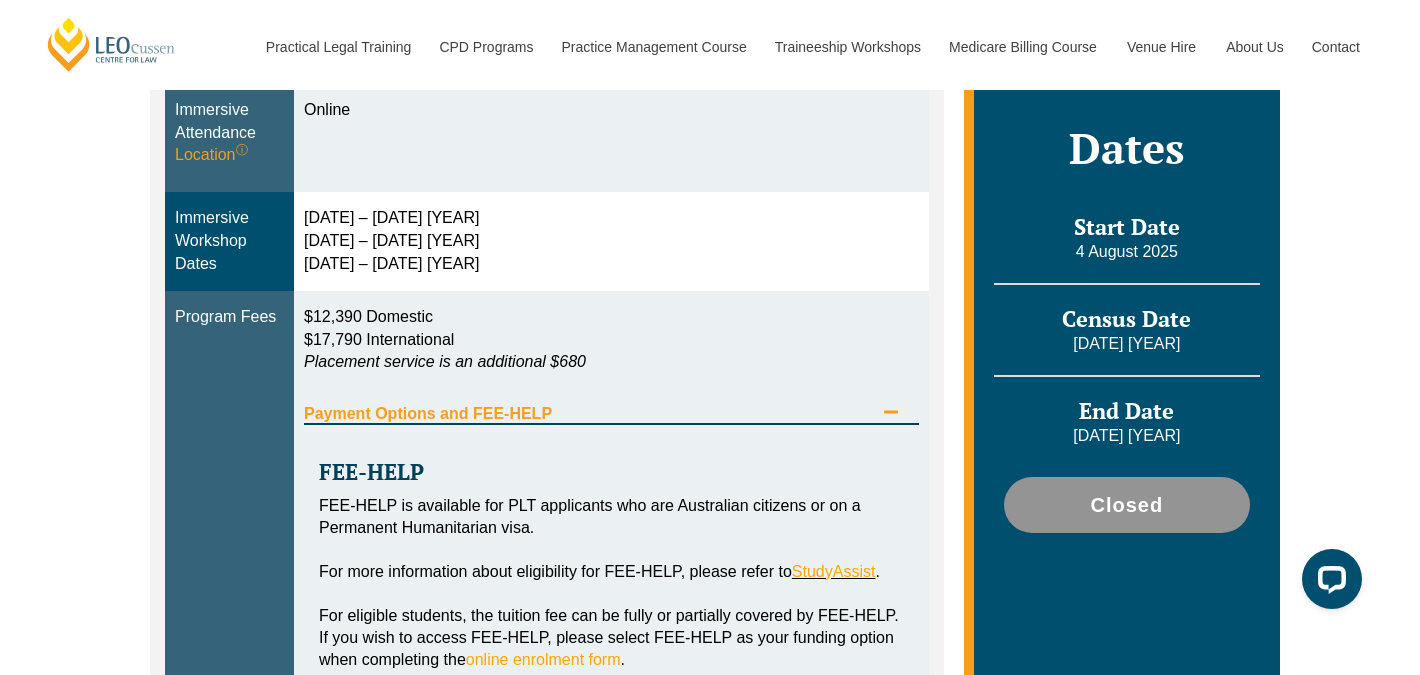 scroll, scrollTop: 742, scrollLeft: 0, axis: vertical 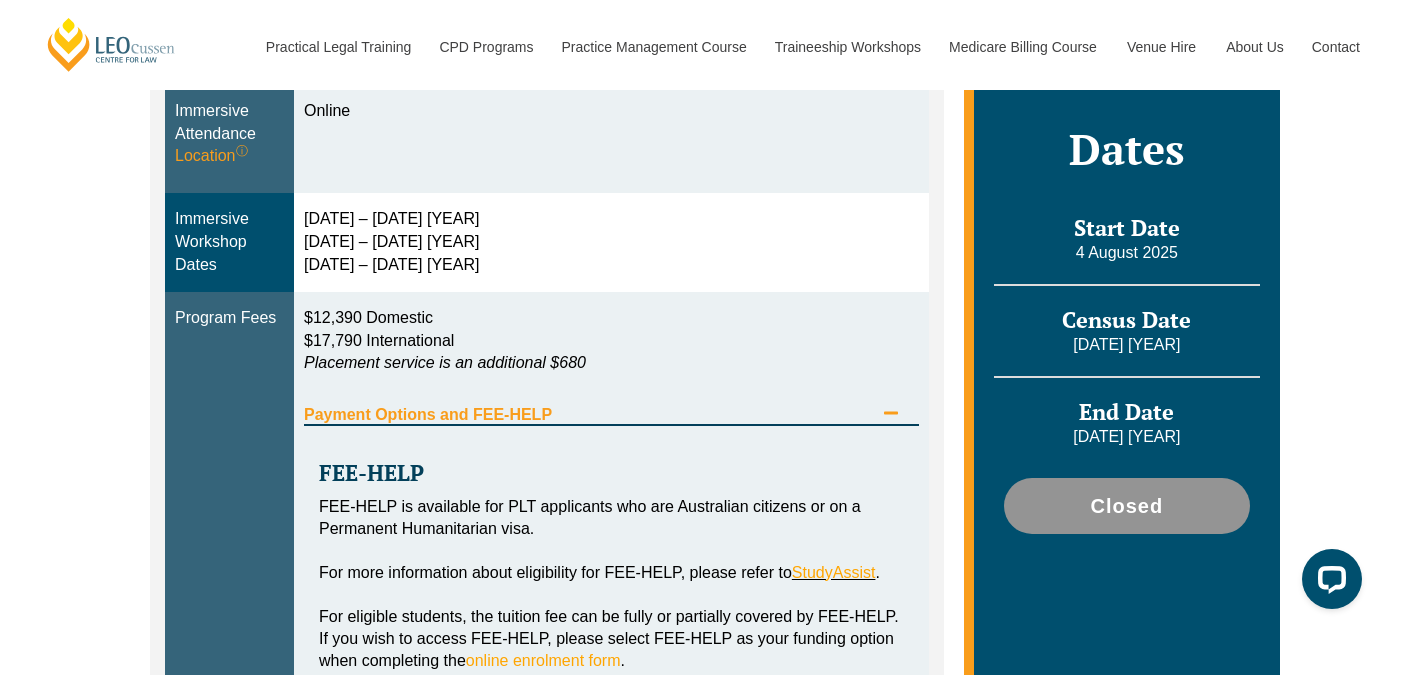 click on "Payment Options and FEE-HELP" at bounding box center [611, 405] 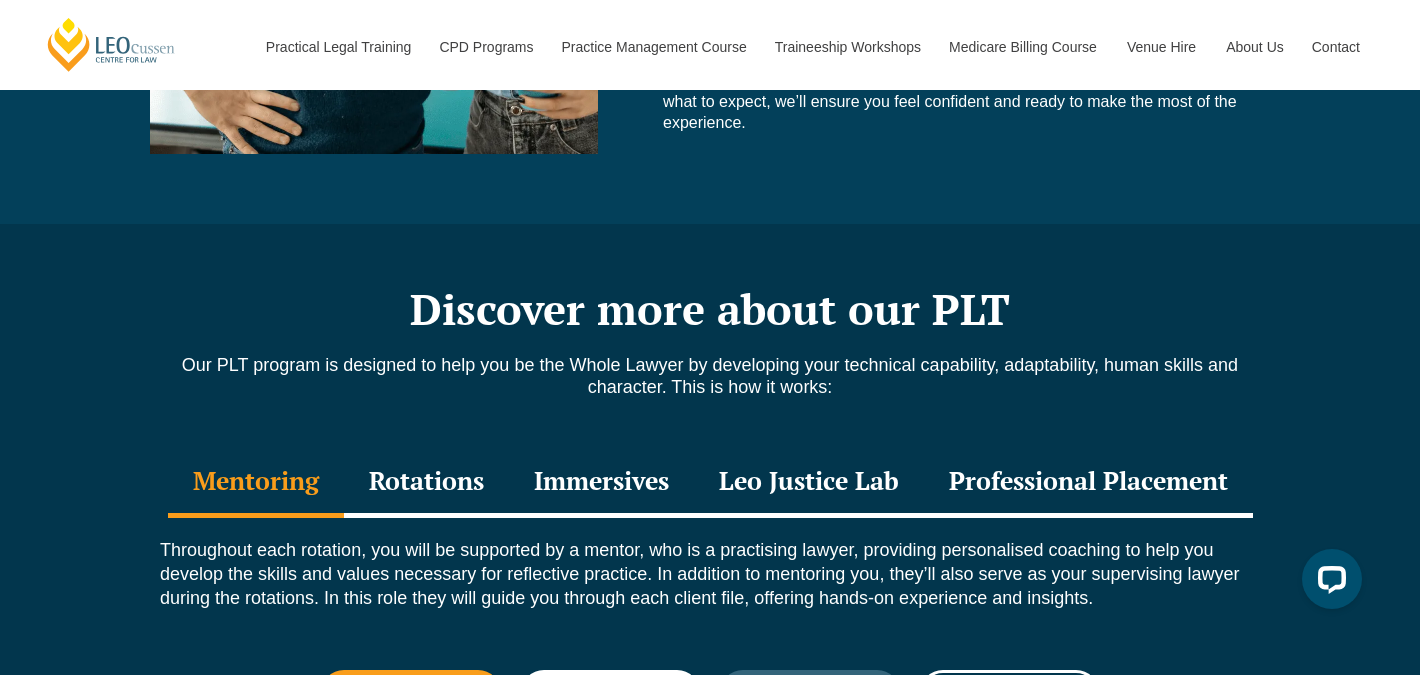 scroll, scrollTop: 2400, scrollLeft: 0, axis: vertical 